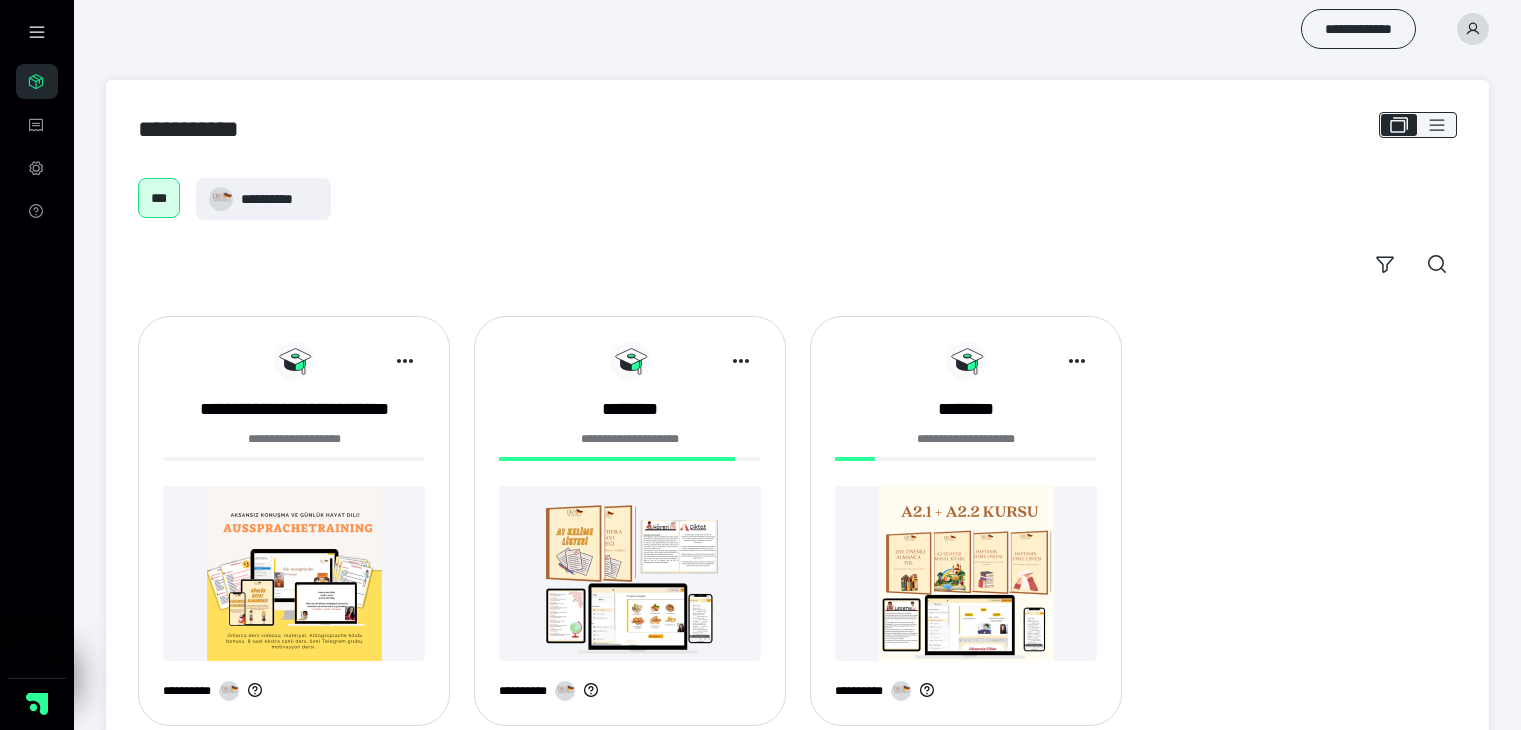 scroll, scrollTop: 0, scrollLeft: 0, axis: both 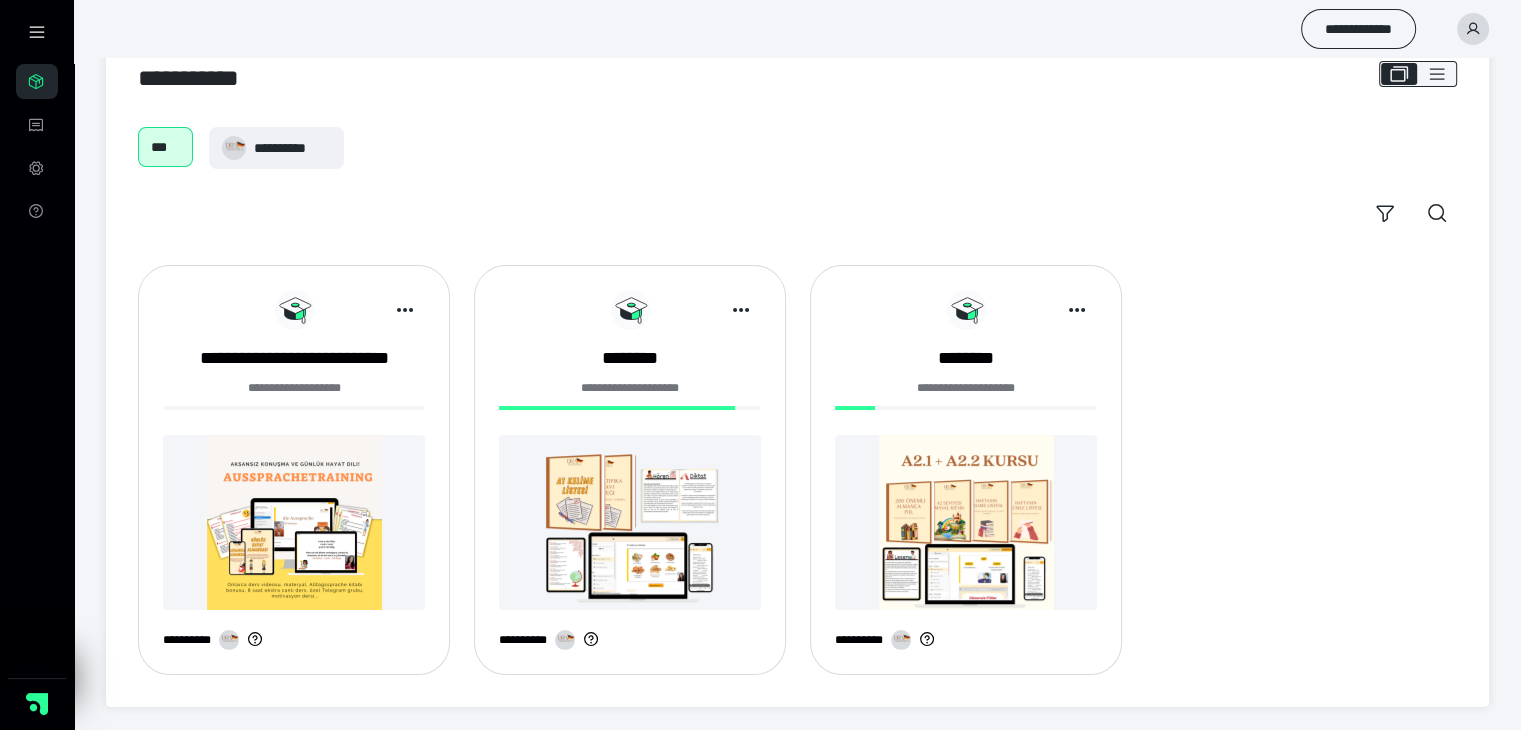 click at bounding box center (966, 522) 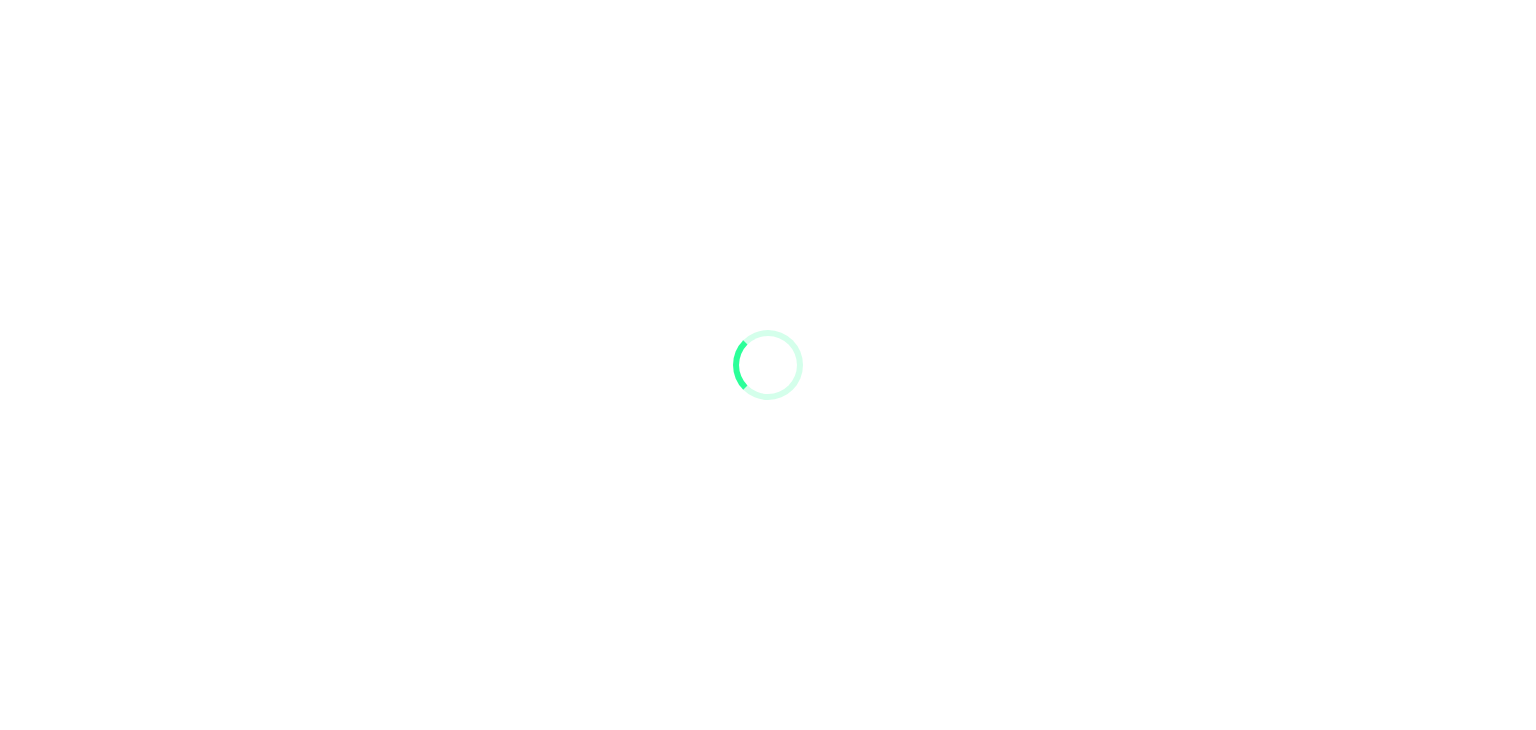 scroll, scrollTop: 0, scrollLeft: 0, axis: both 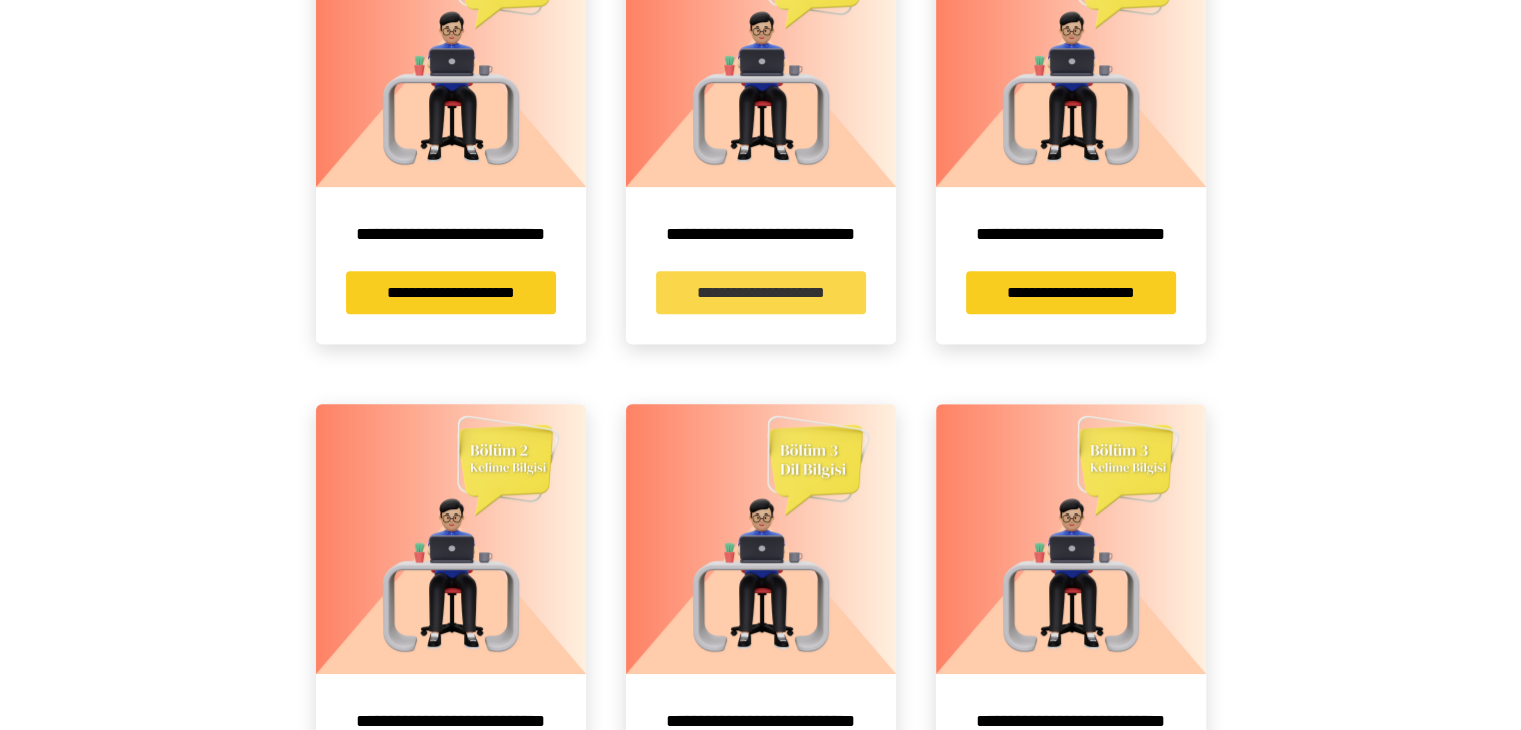 click on "**********" at bounding box center (761, 293) 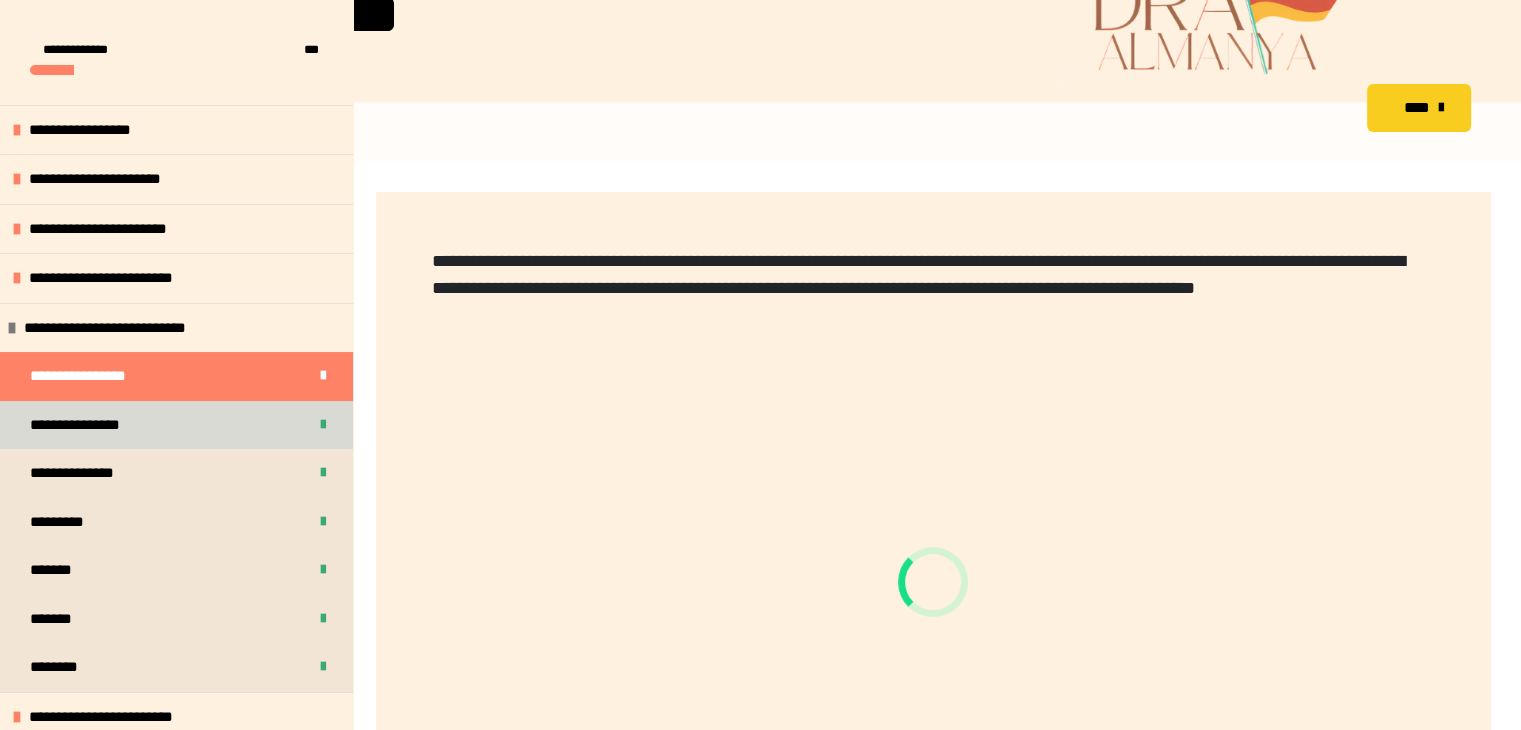 scroll, scrollTop: 428, scrollLeft: 0, axis: vertical 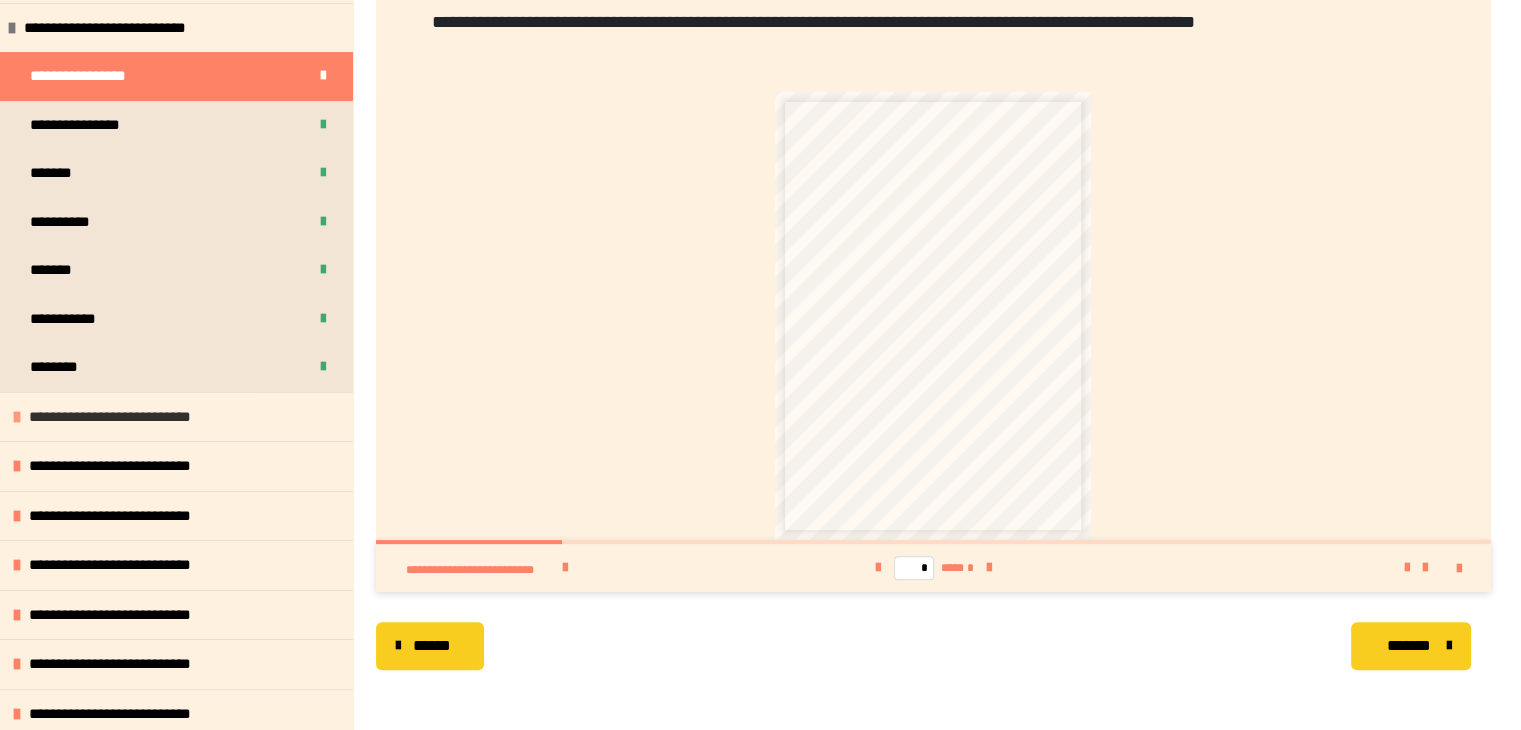 click on "**********" at bounding box center [176, 417] 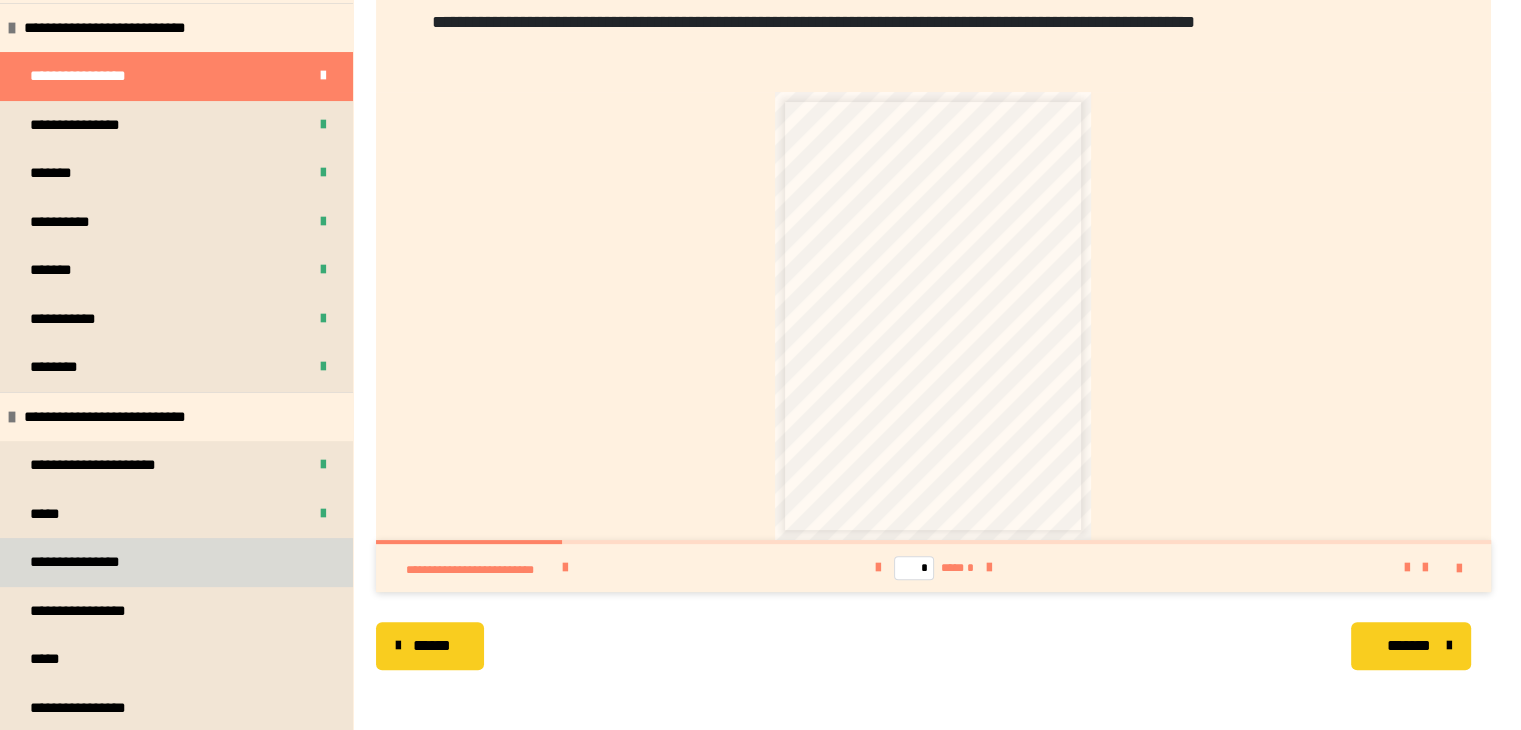 scroll, scrollTop: 400, scrollLeft: 0, axis: vertical 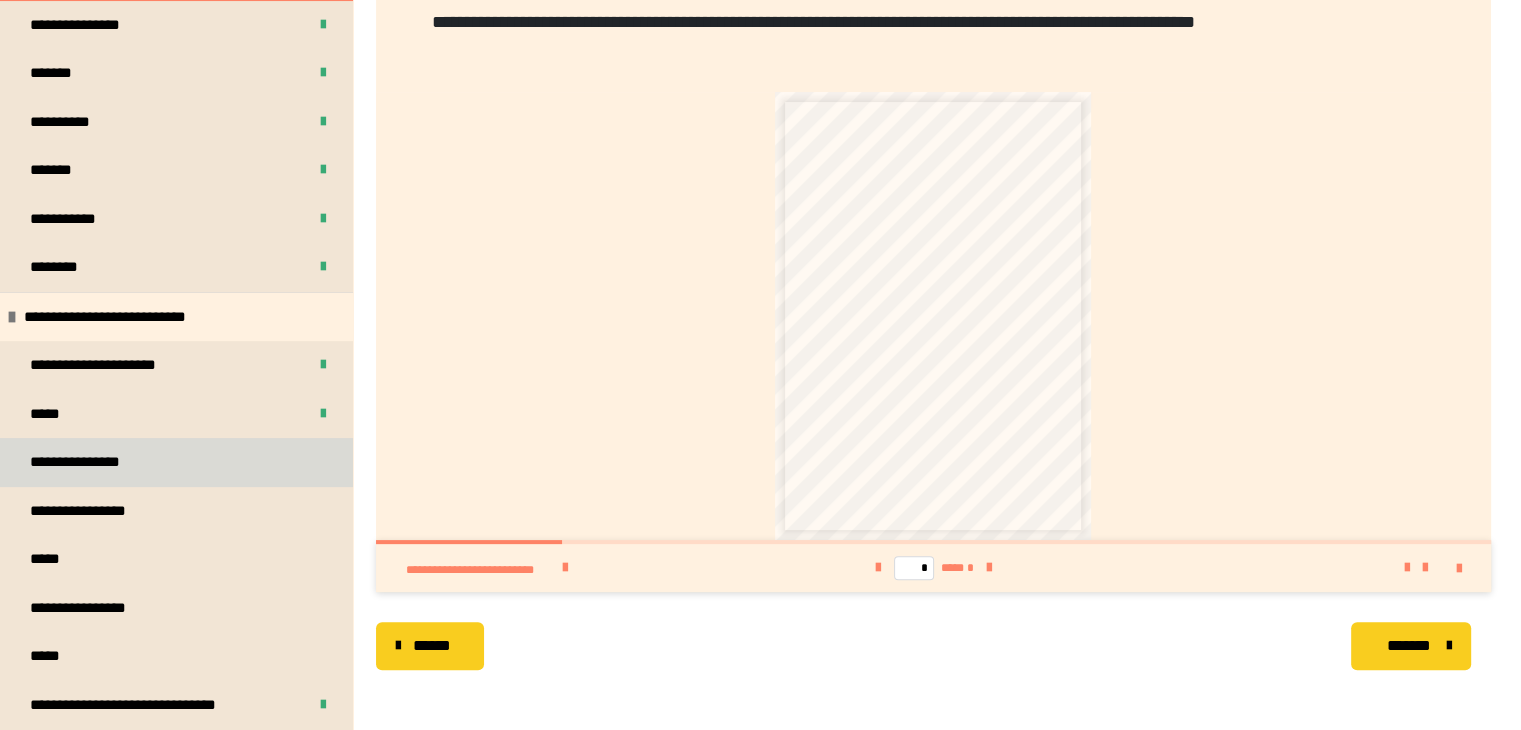 click on "**********" at bounding box center [176, 462] 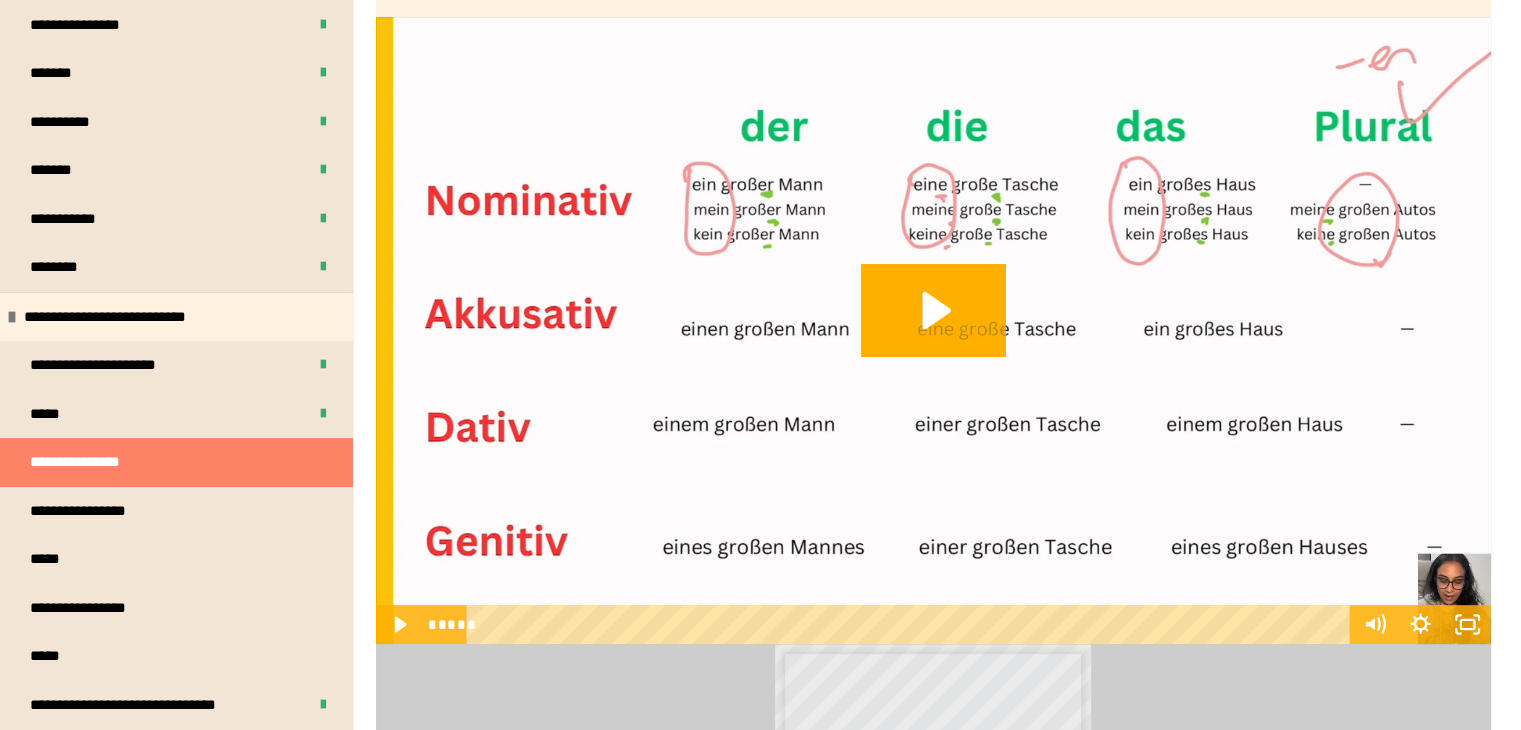scroll, scrollTop: 687, scrollLeft: 0, axis: vertical 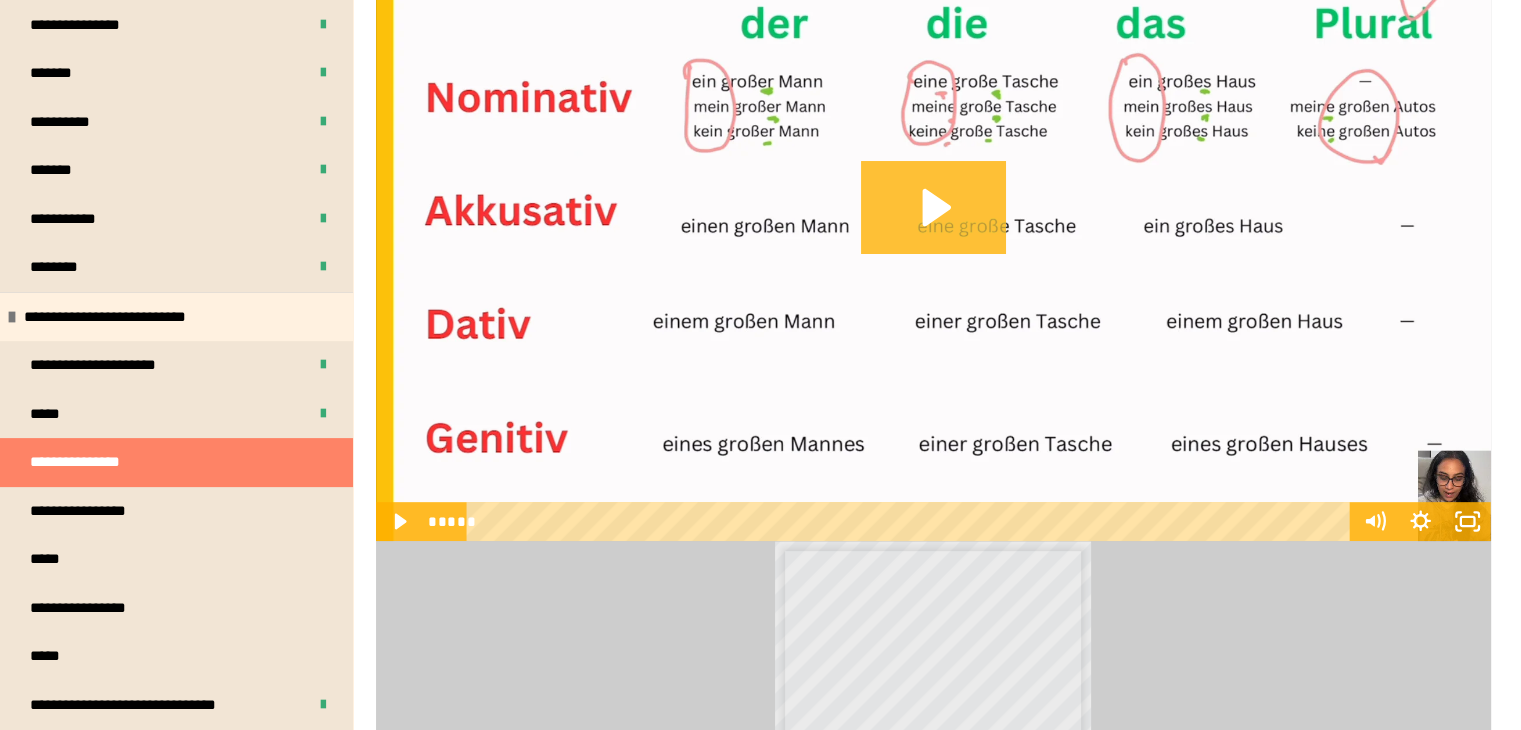 click 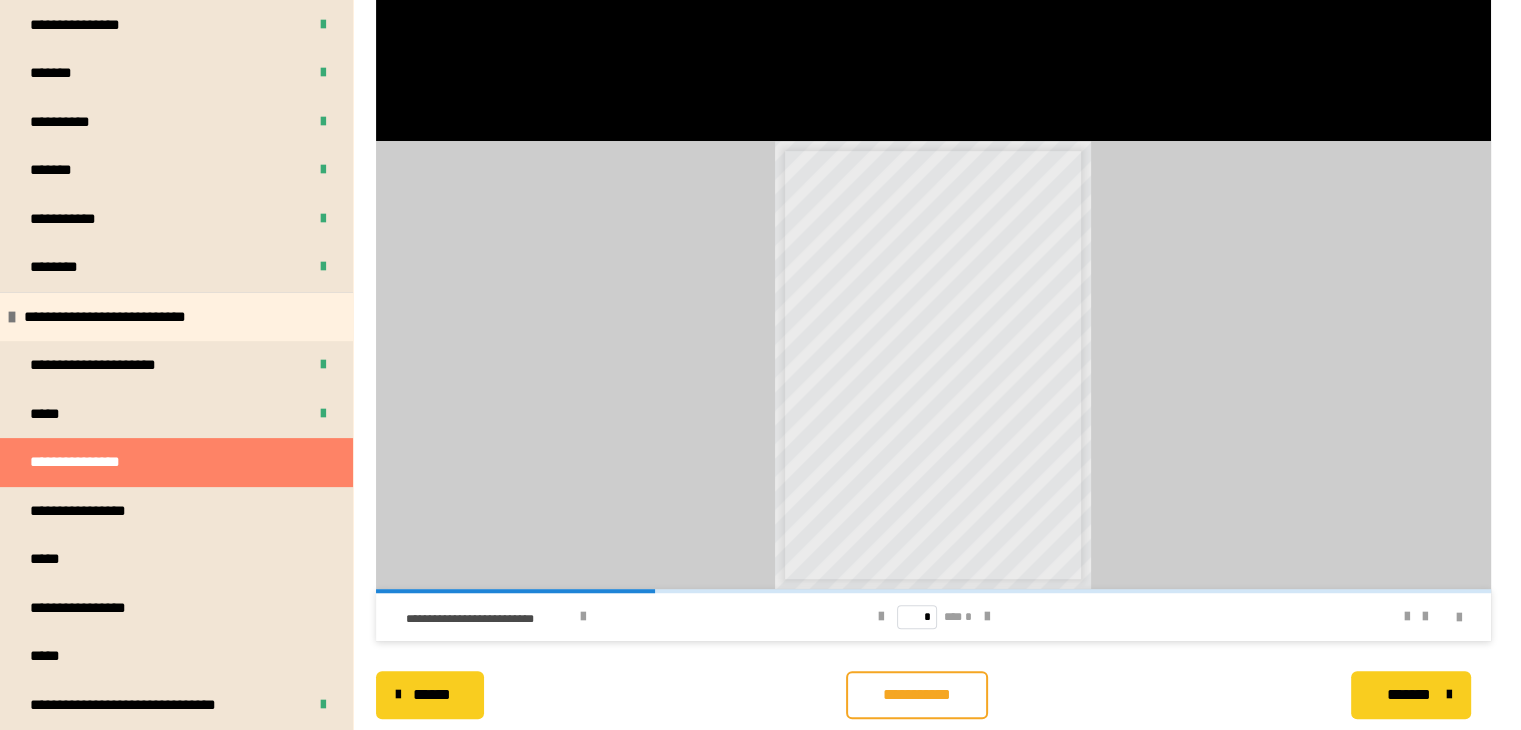 scroll, scrollTop: 1136, scrollLeft: 0, axis: vertical 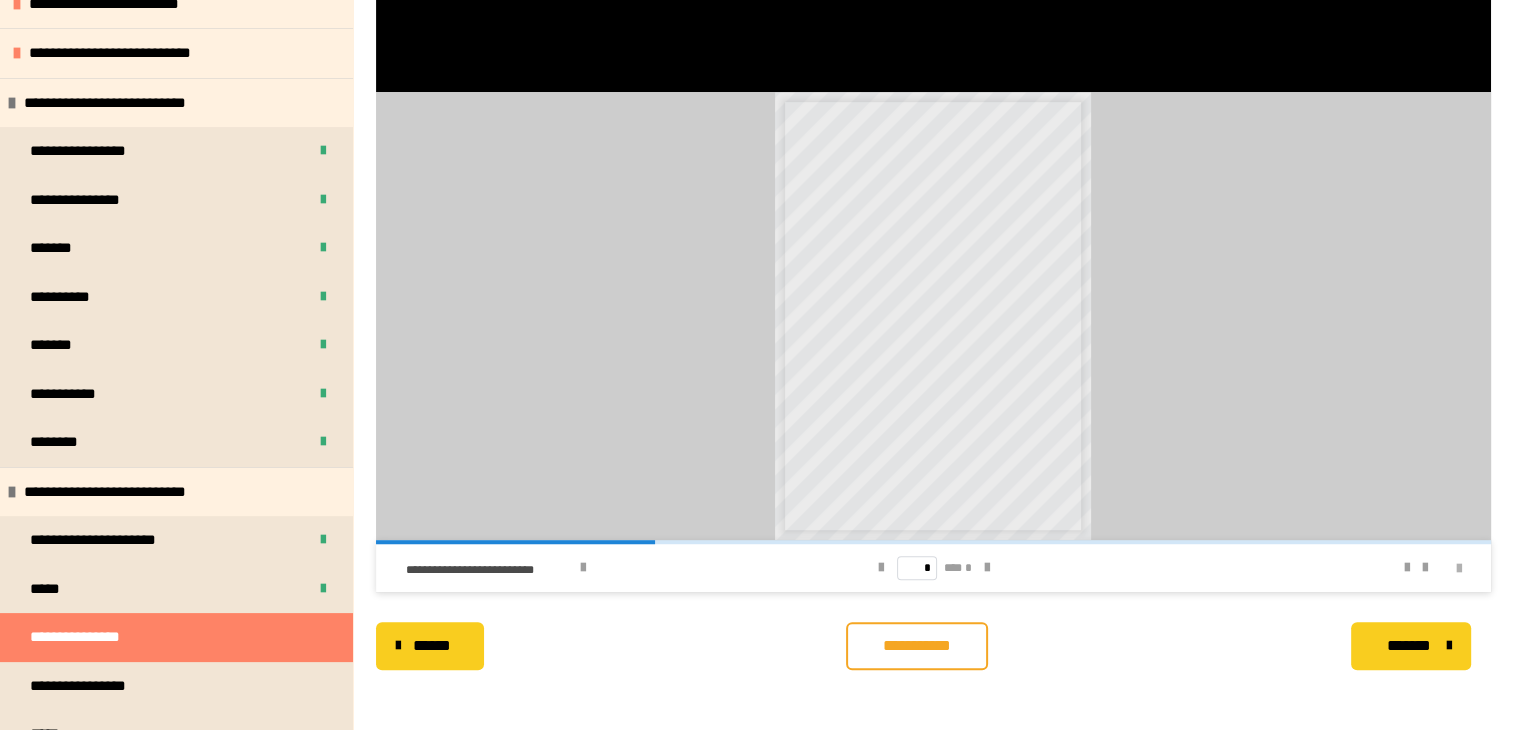 click at bounding box center (1459, 569) 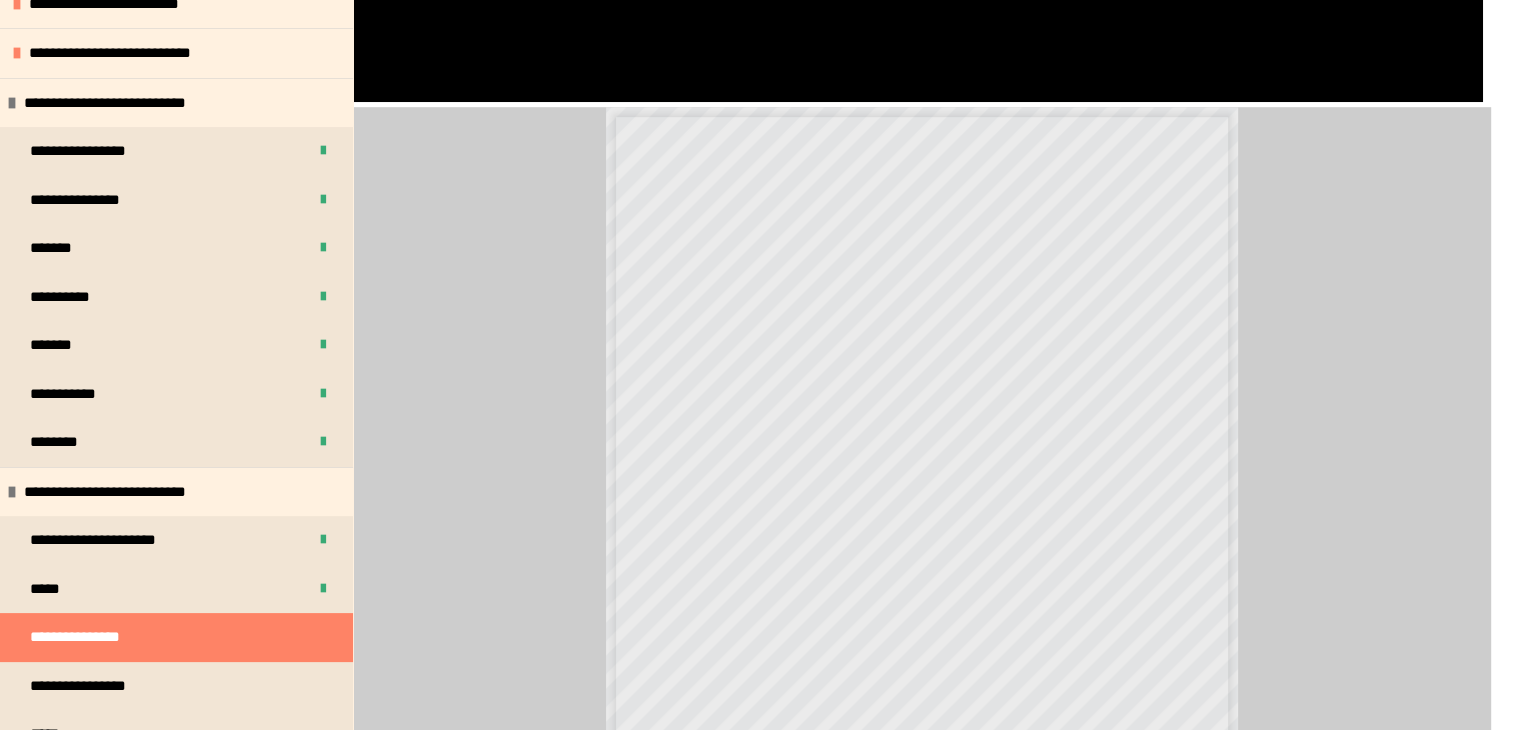 scroll, scrollTop: 1012, scrollLeft: 0, axis: vertical 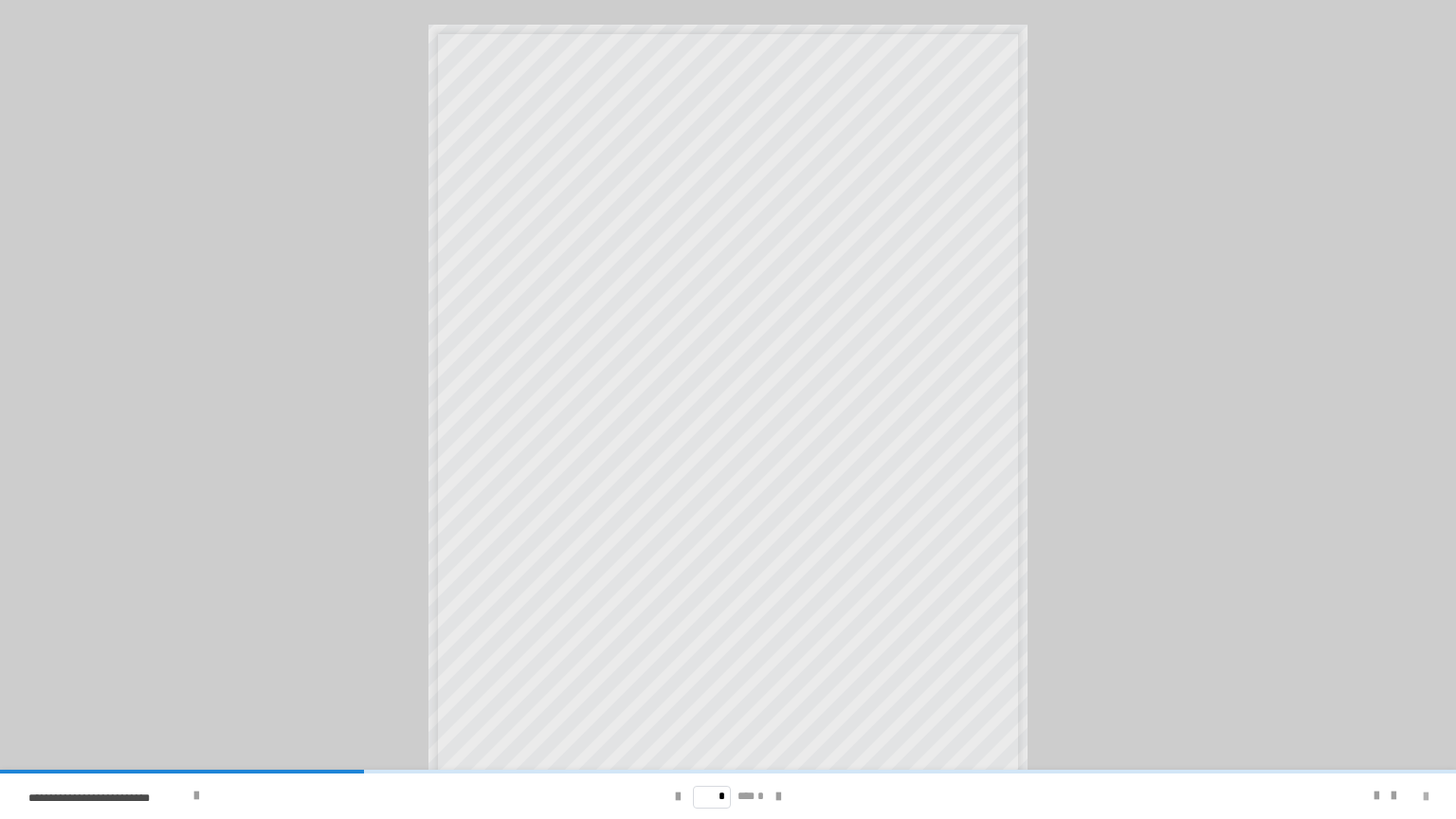 click at bounding box center [1426, 797] 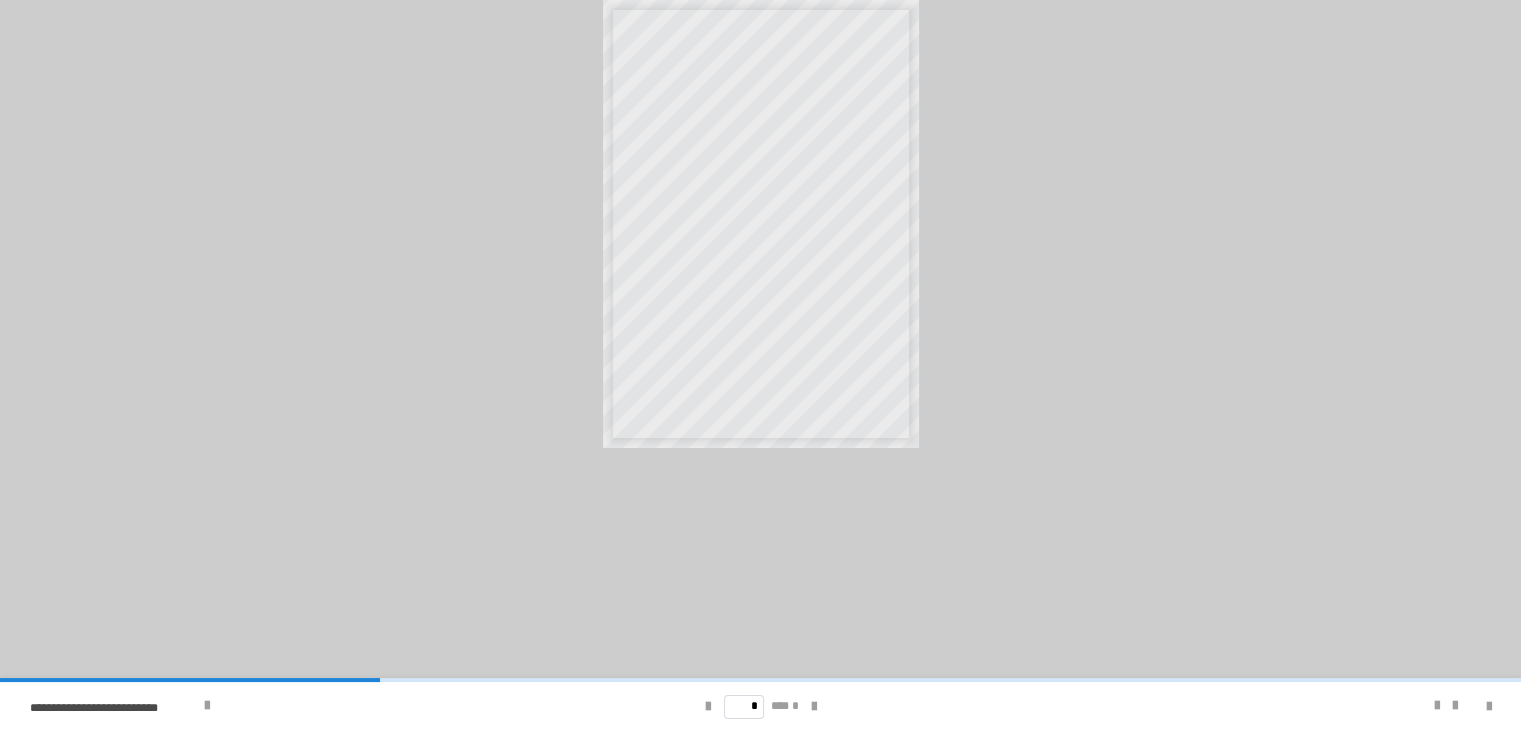 scroll, scrollTop: 412, scrollLeft: 0, axis: vertical 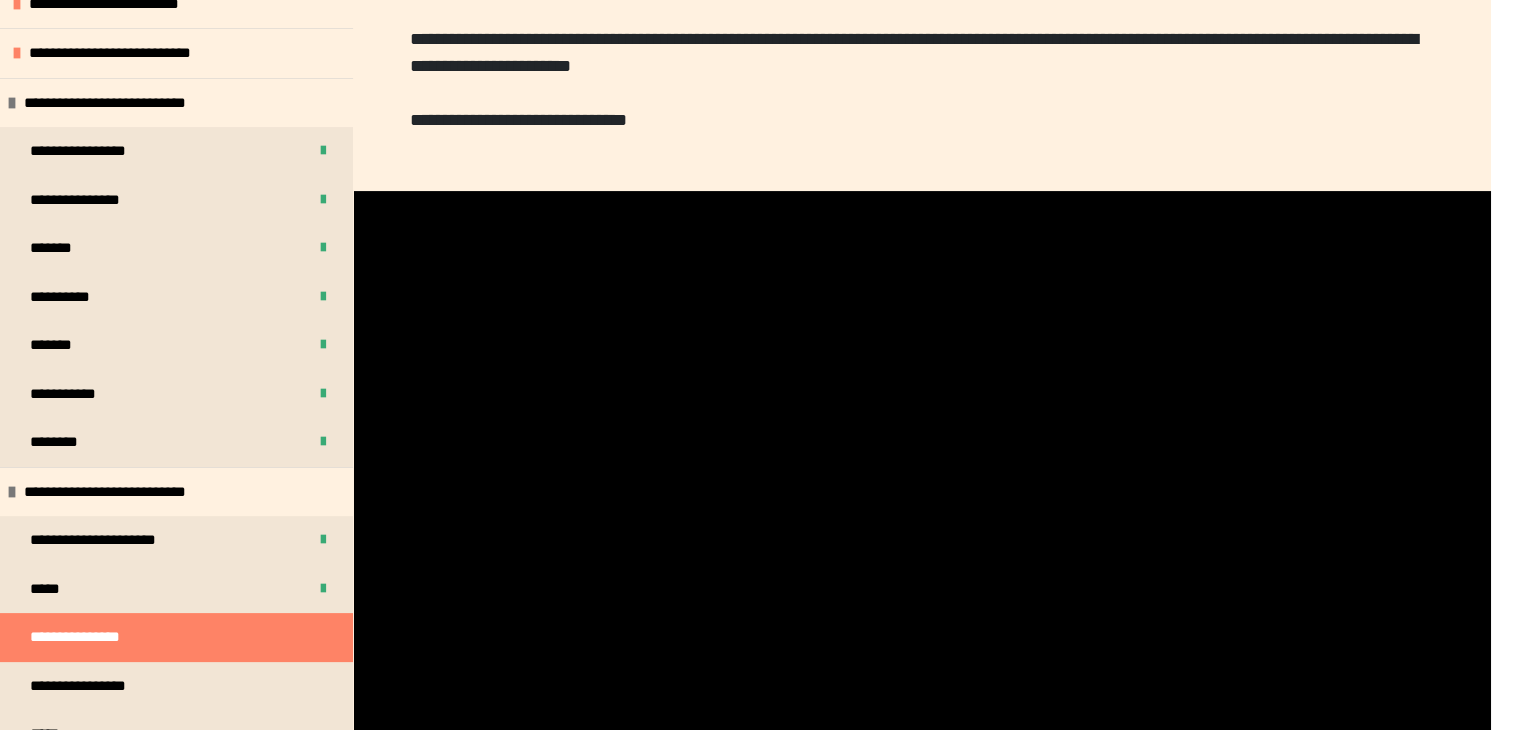 click at bounding box center [922, 511] 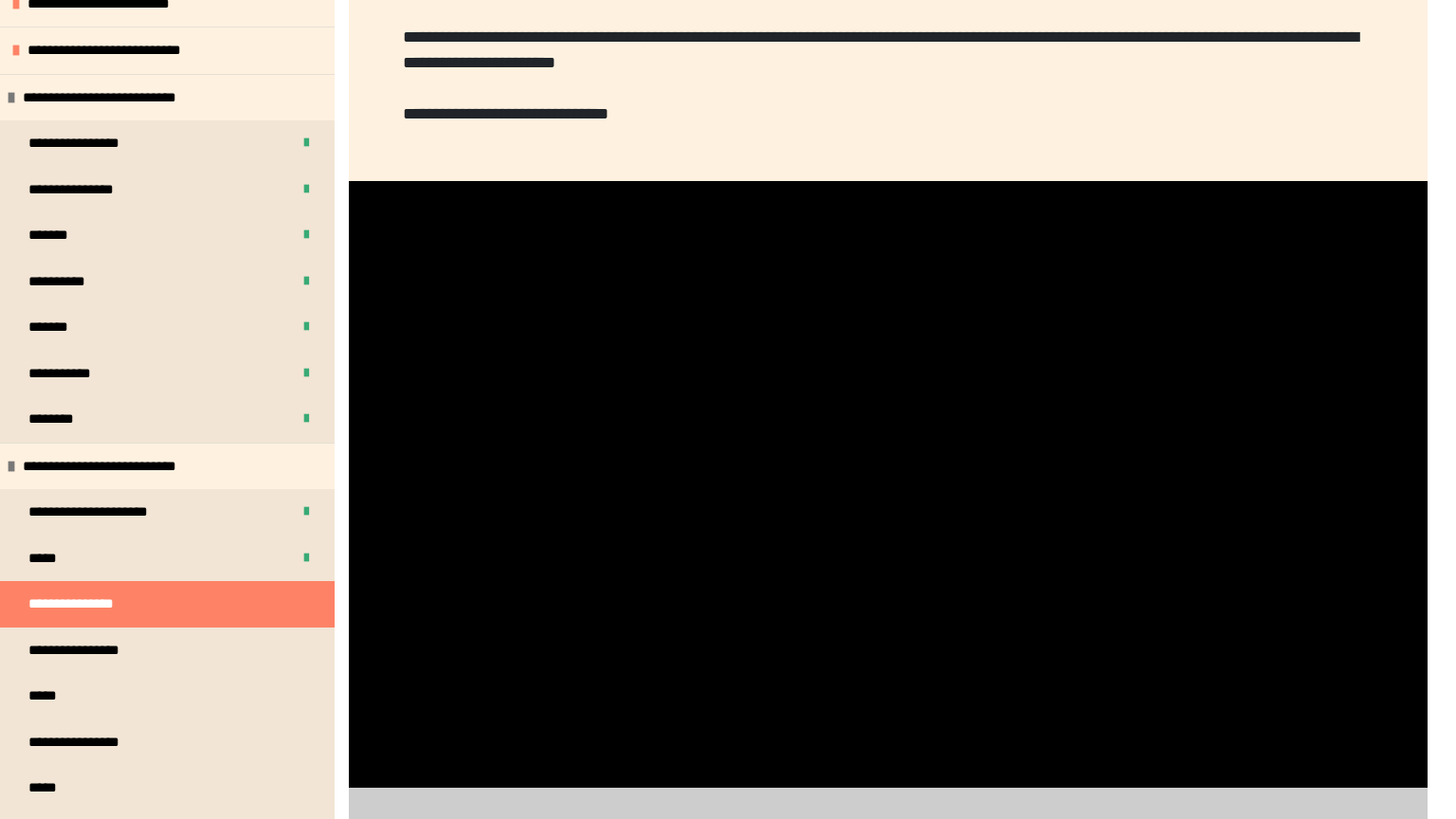 type 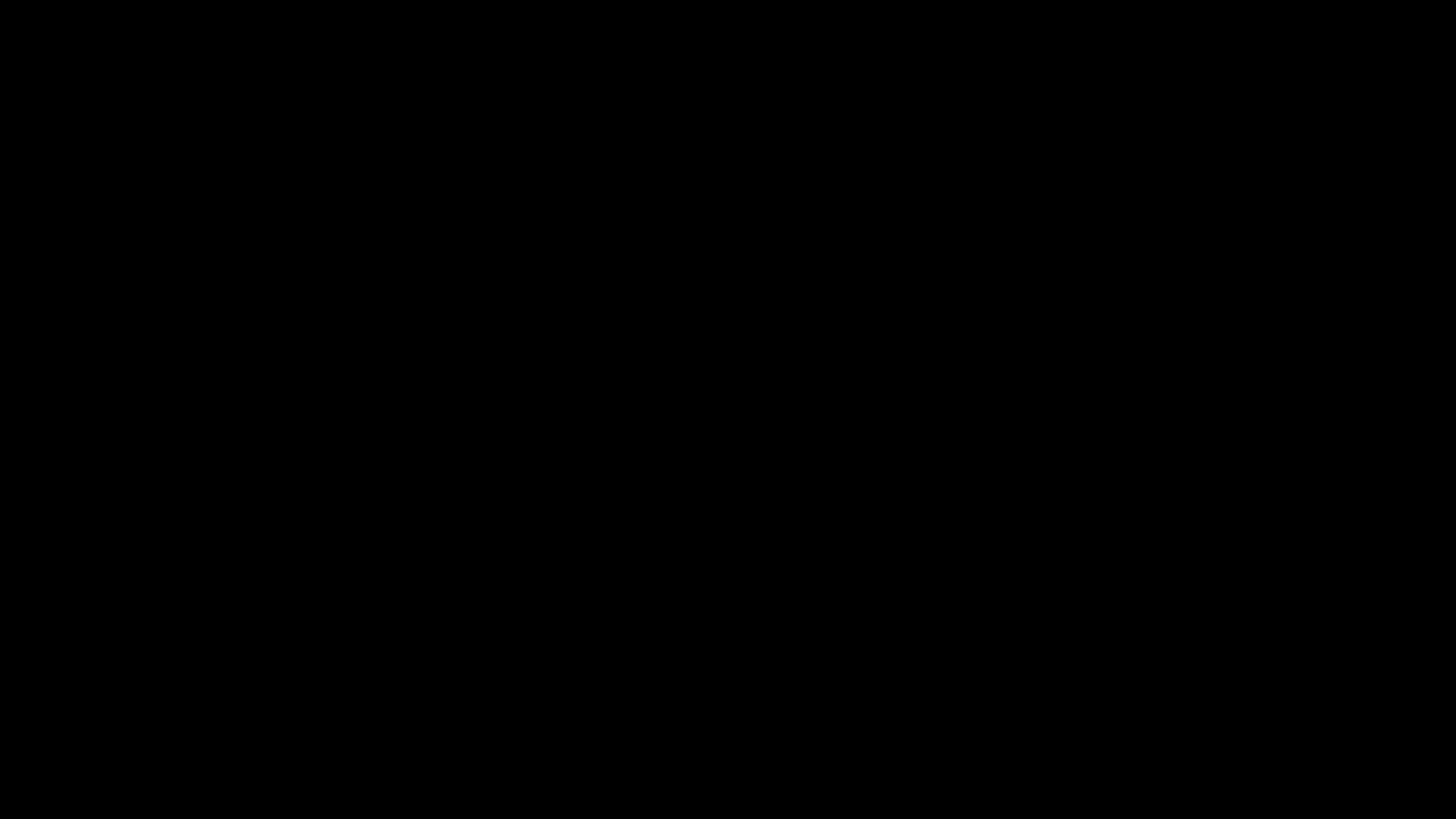 click at bounding box center [0, 0] 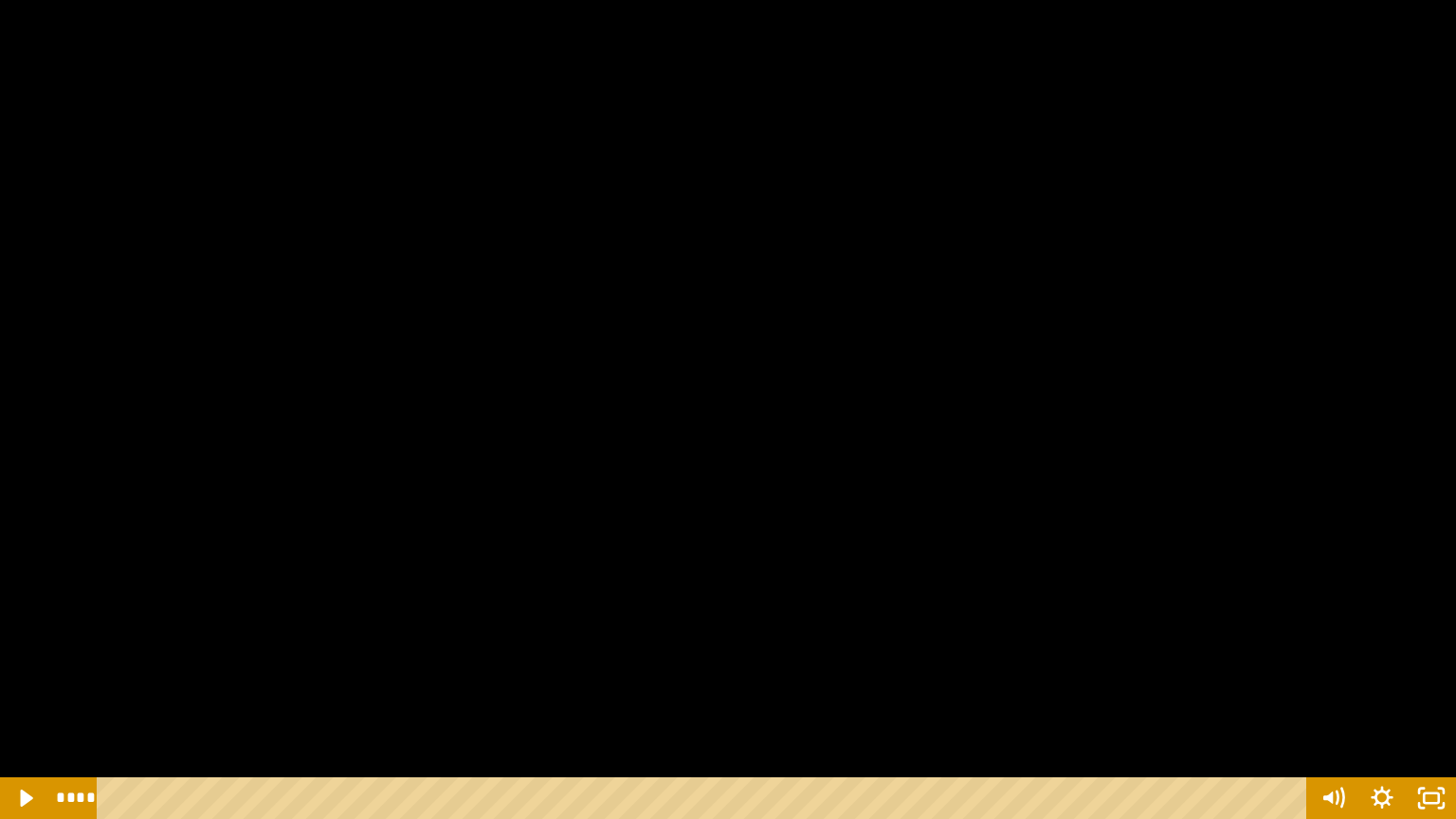 click at bounding box center [0, 0] 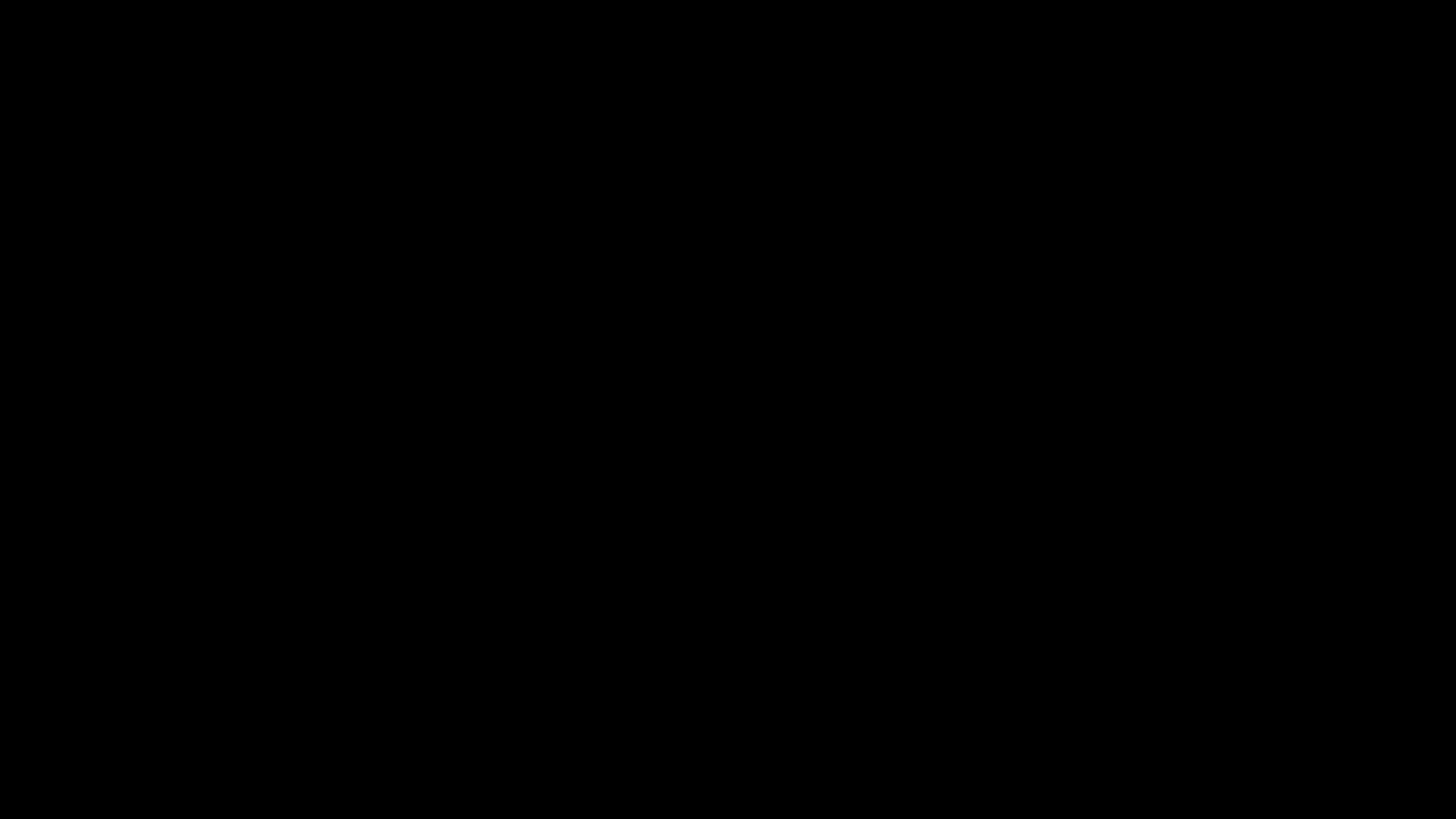 click at bounding box center [0, 0] 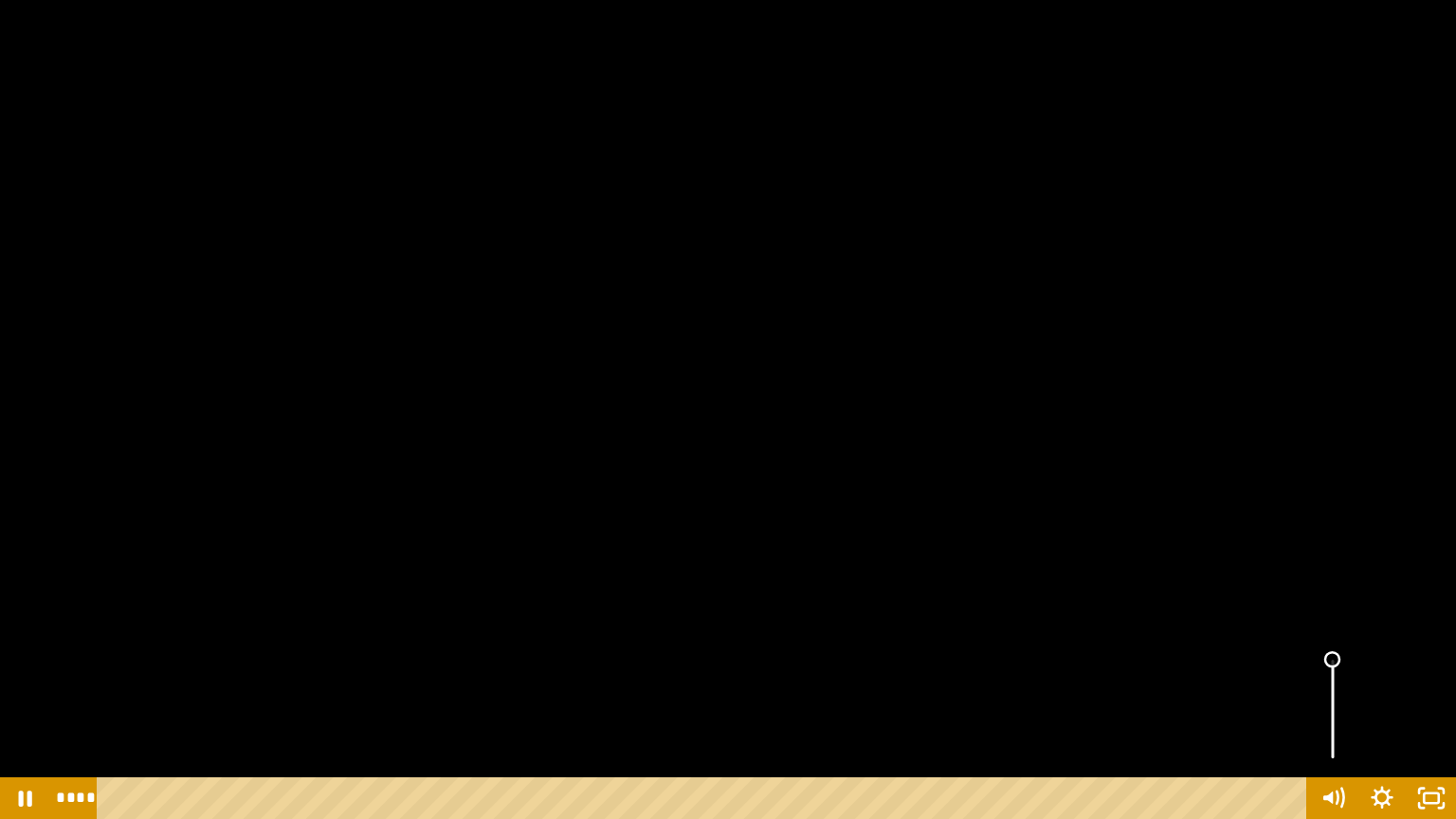 click on "**********" at bounding box center (728, 410) 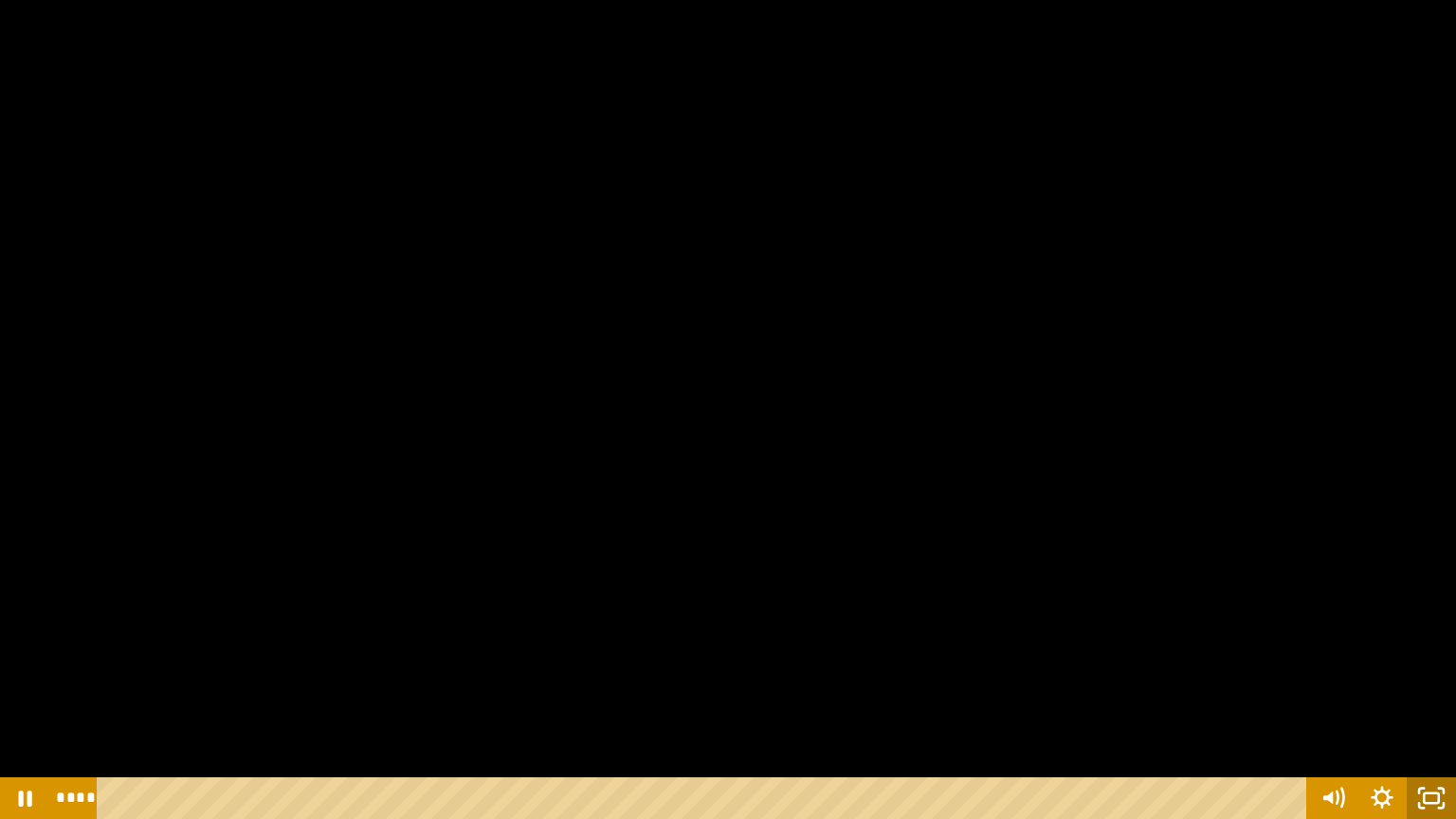click 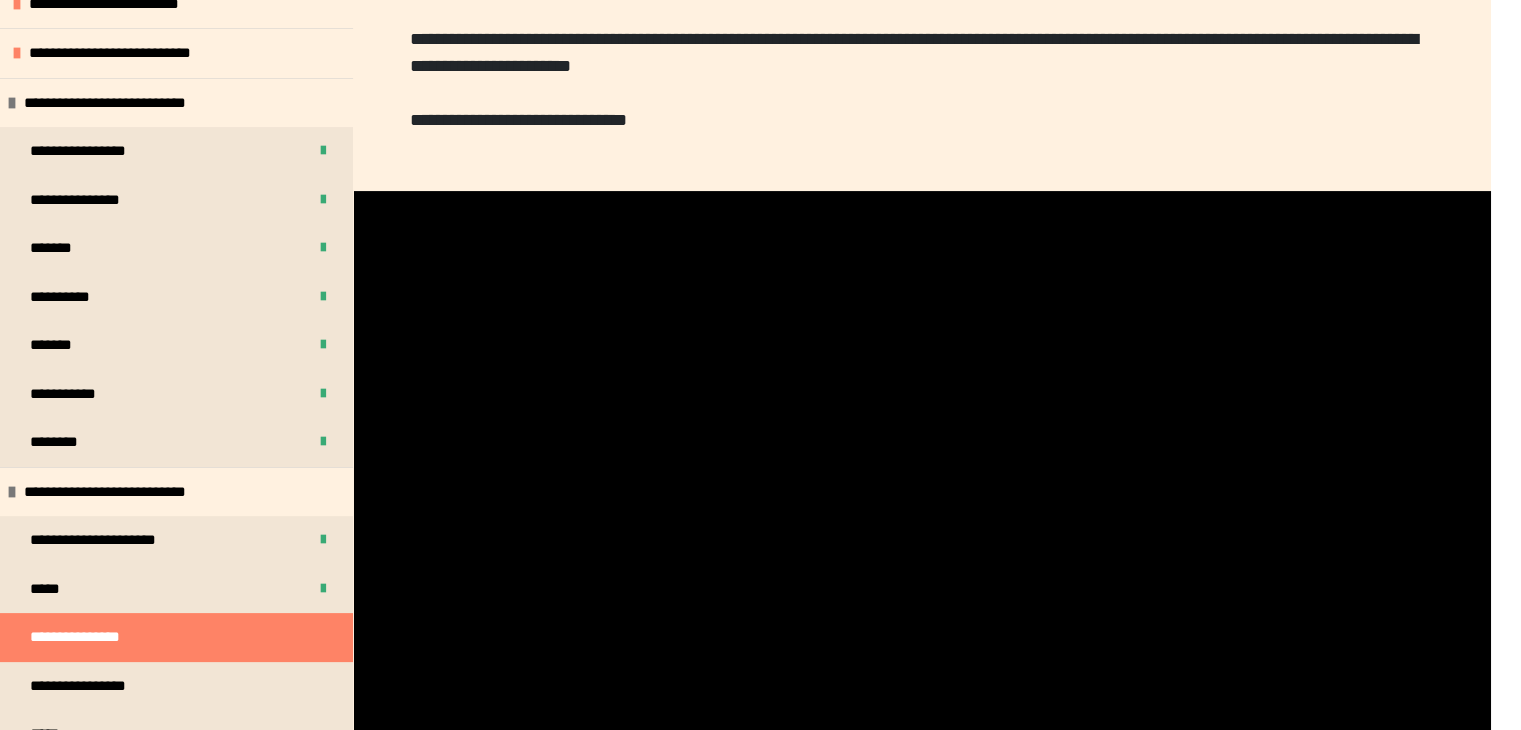 click on "**********" at bounding box center (922, 53) 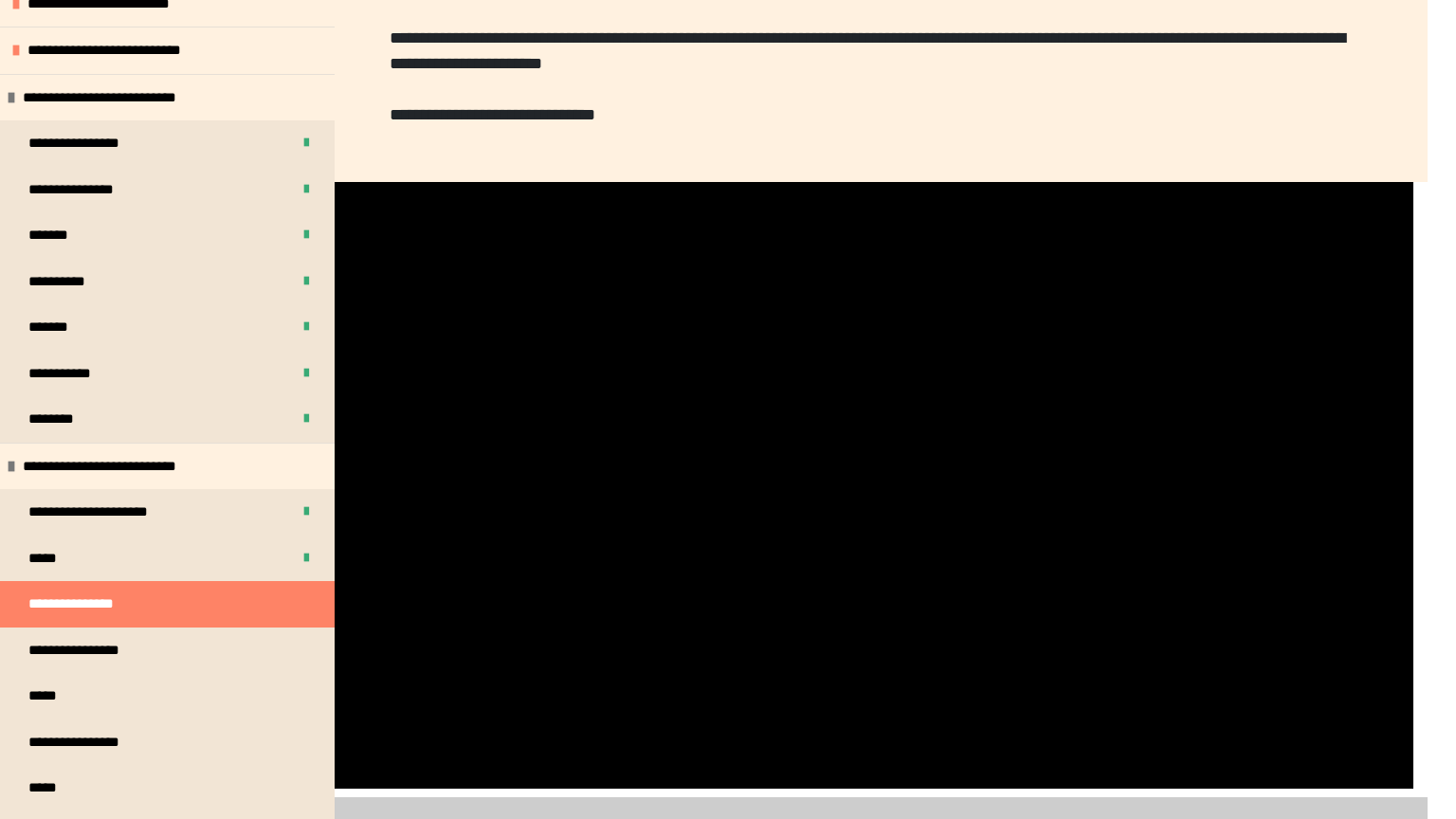 click at bounding box center (335, 182) 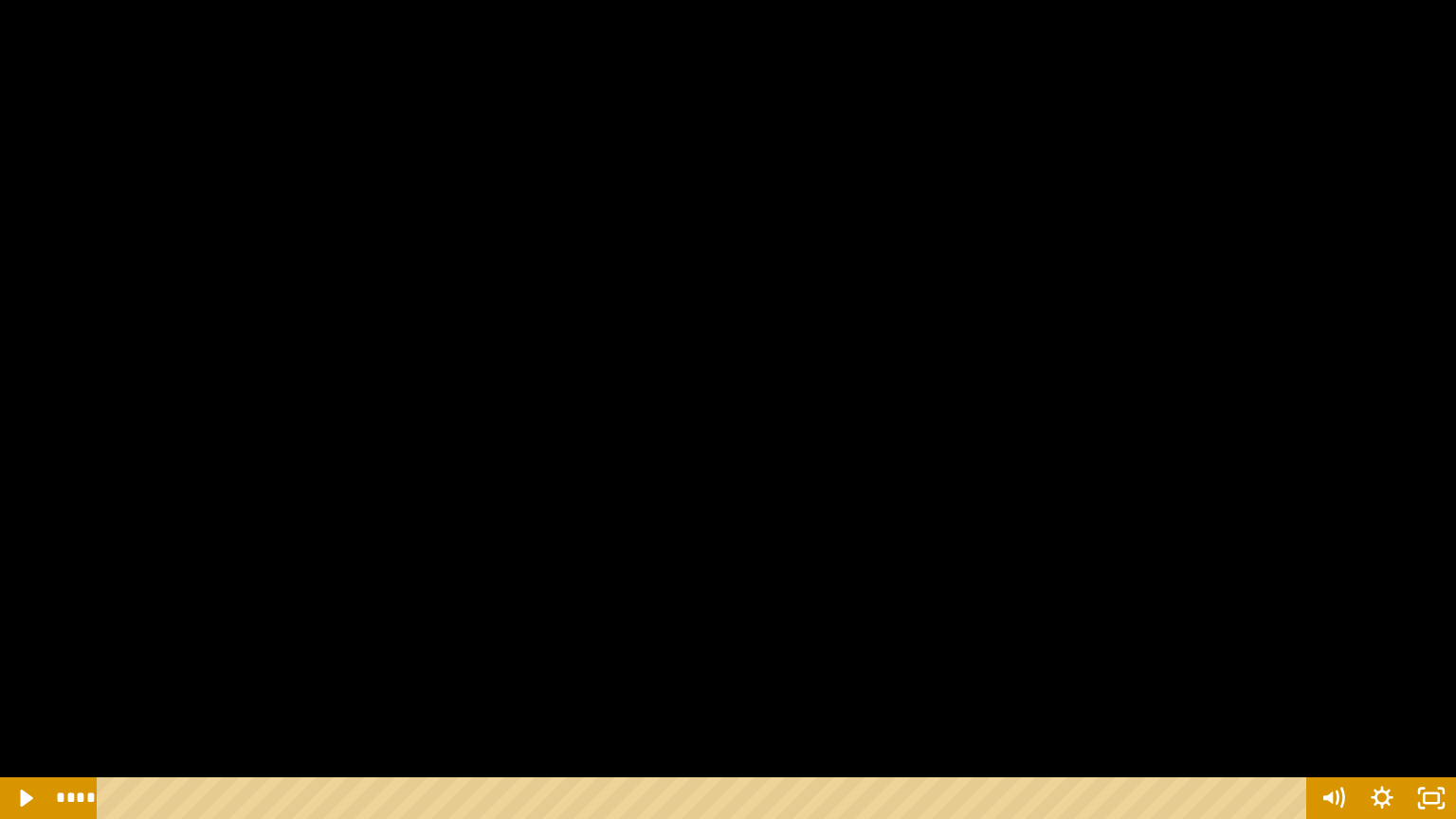 click at bounding box center (728, 410) 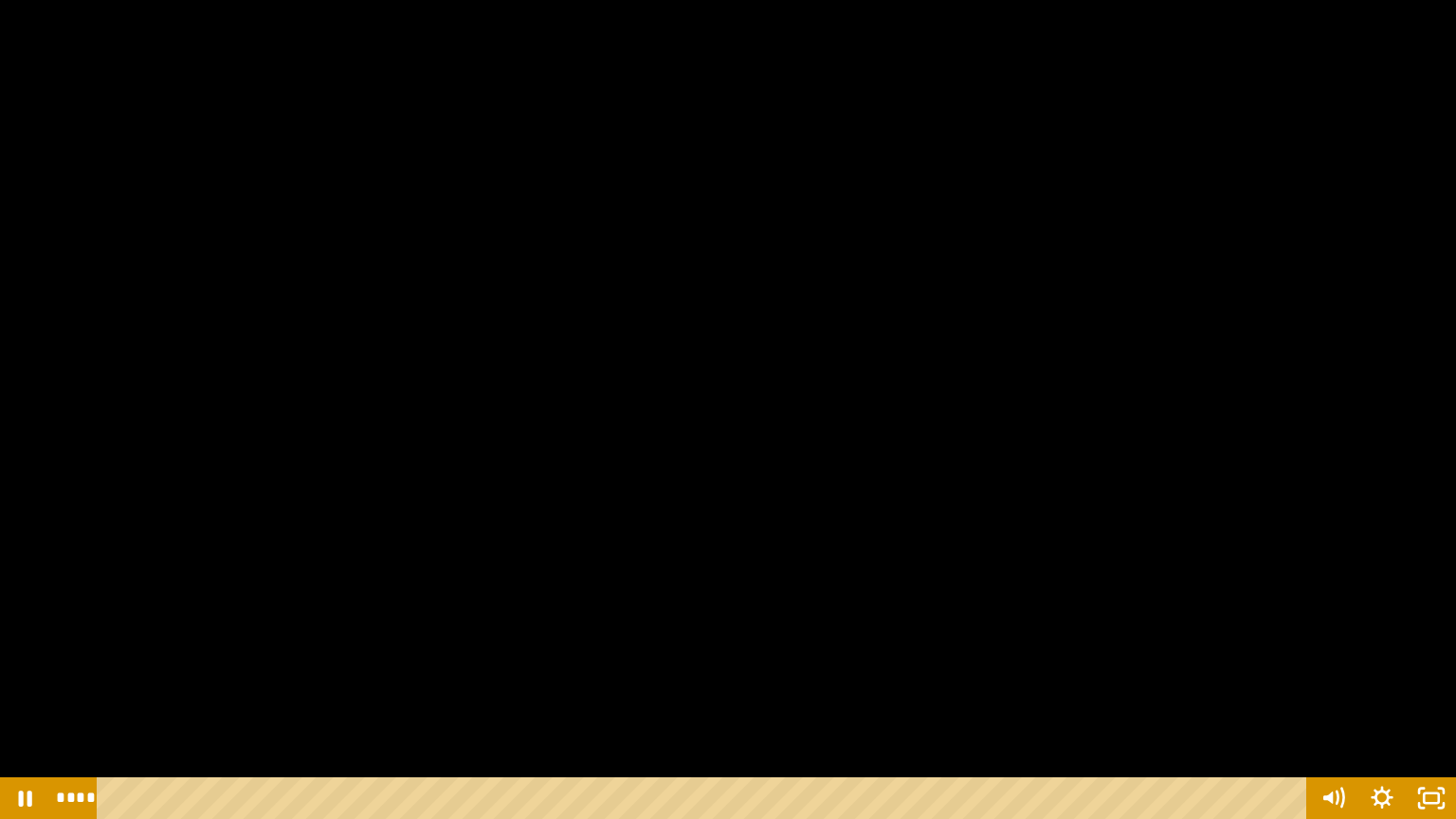 click at bounding box center [728, 410] 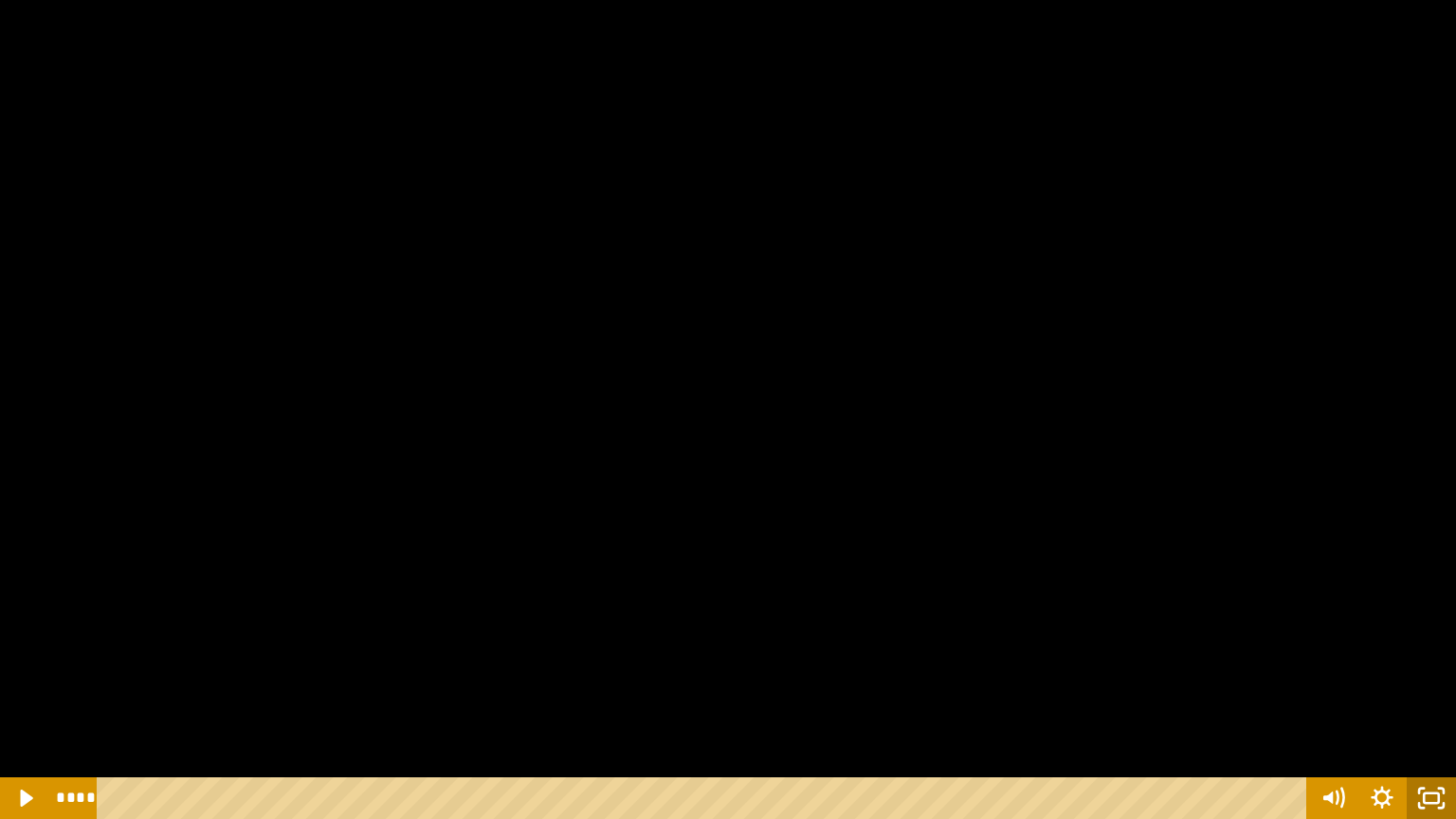 click 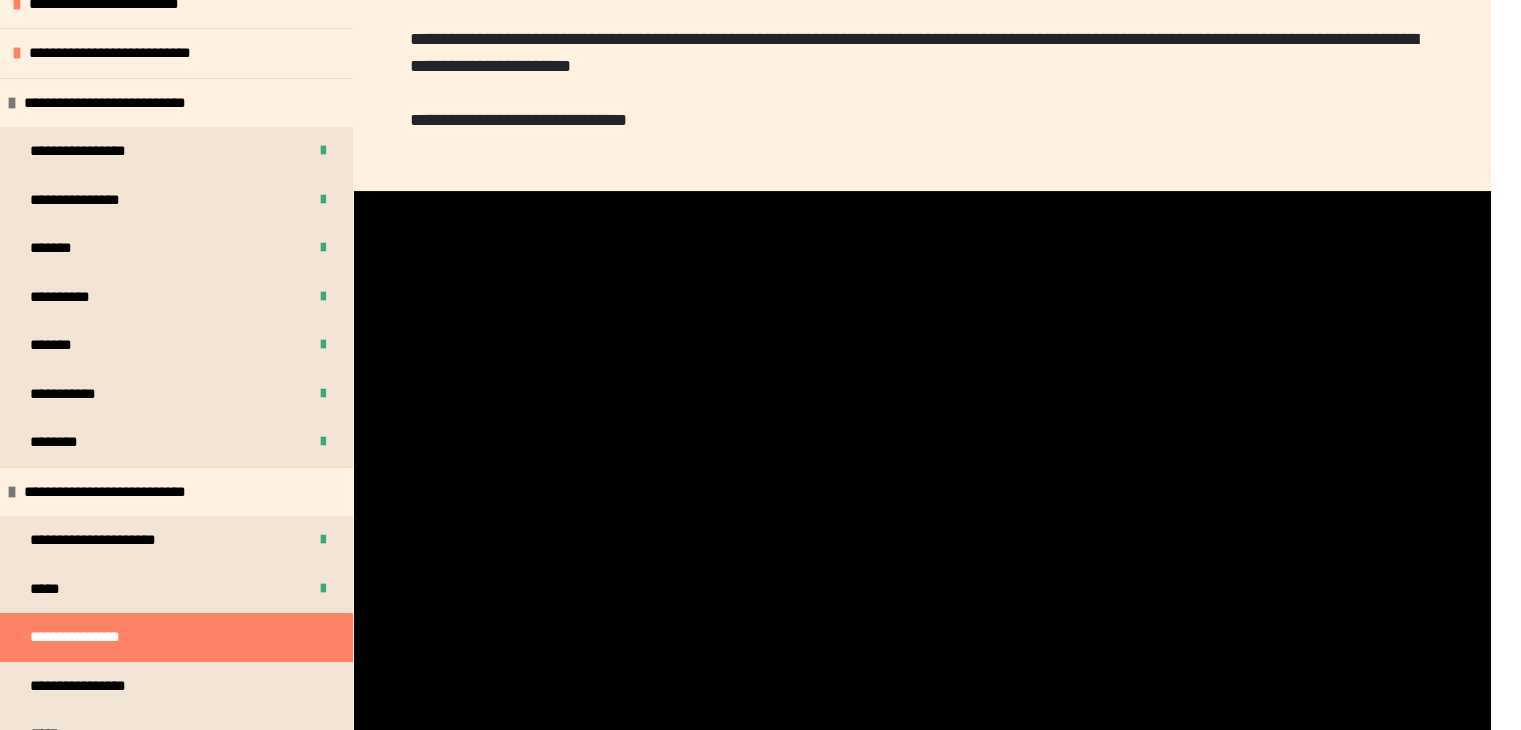 click at bounding box center [922, 511] 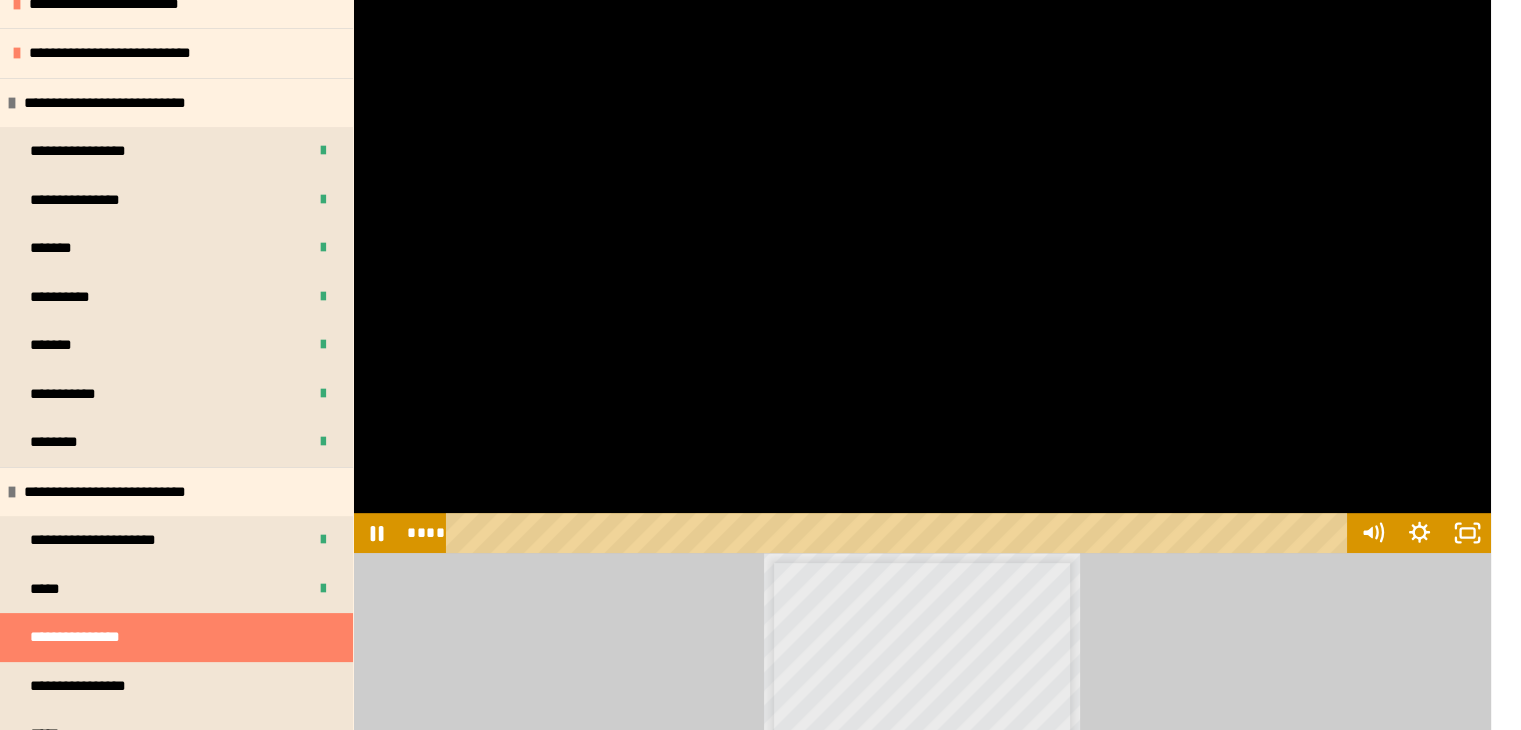 scroll, scrollTop: 712, scrollLeft: 0, axis: vertical 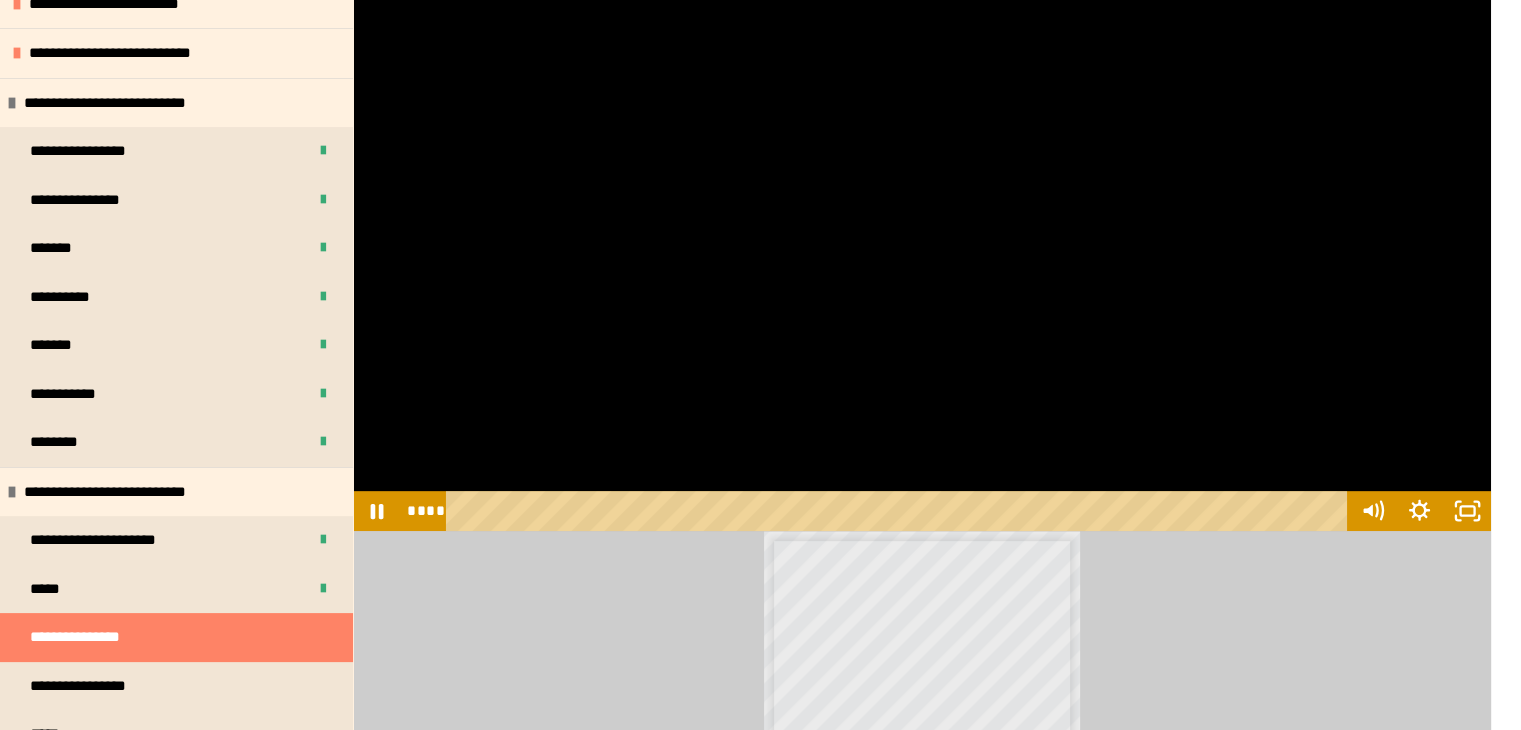 click at bounding box center (922, 211) 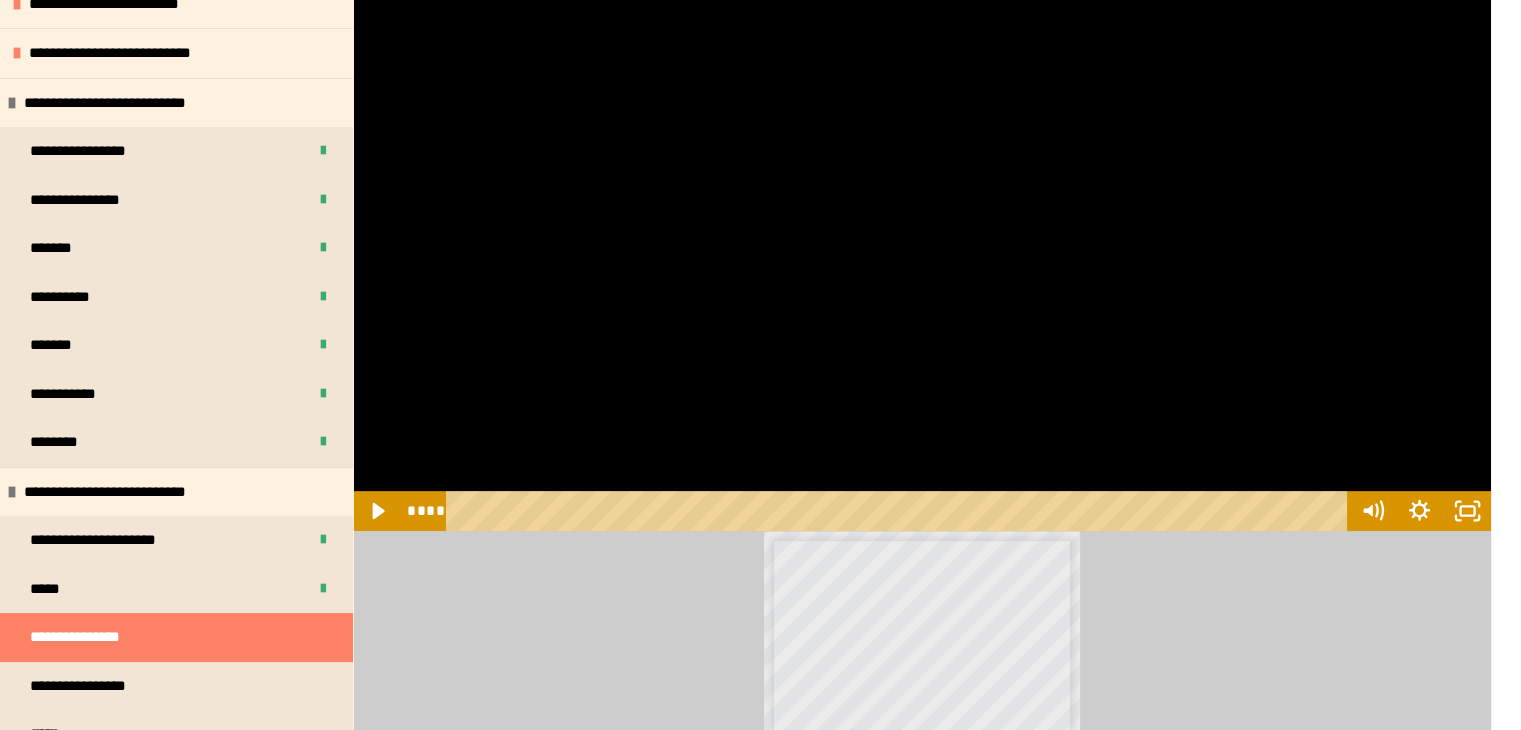 click at bounding box center (922, 211) 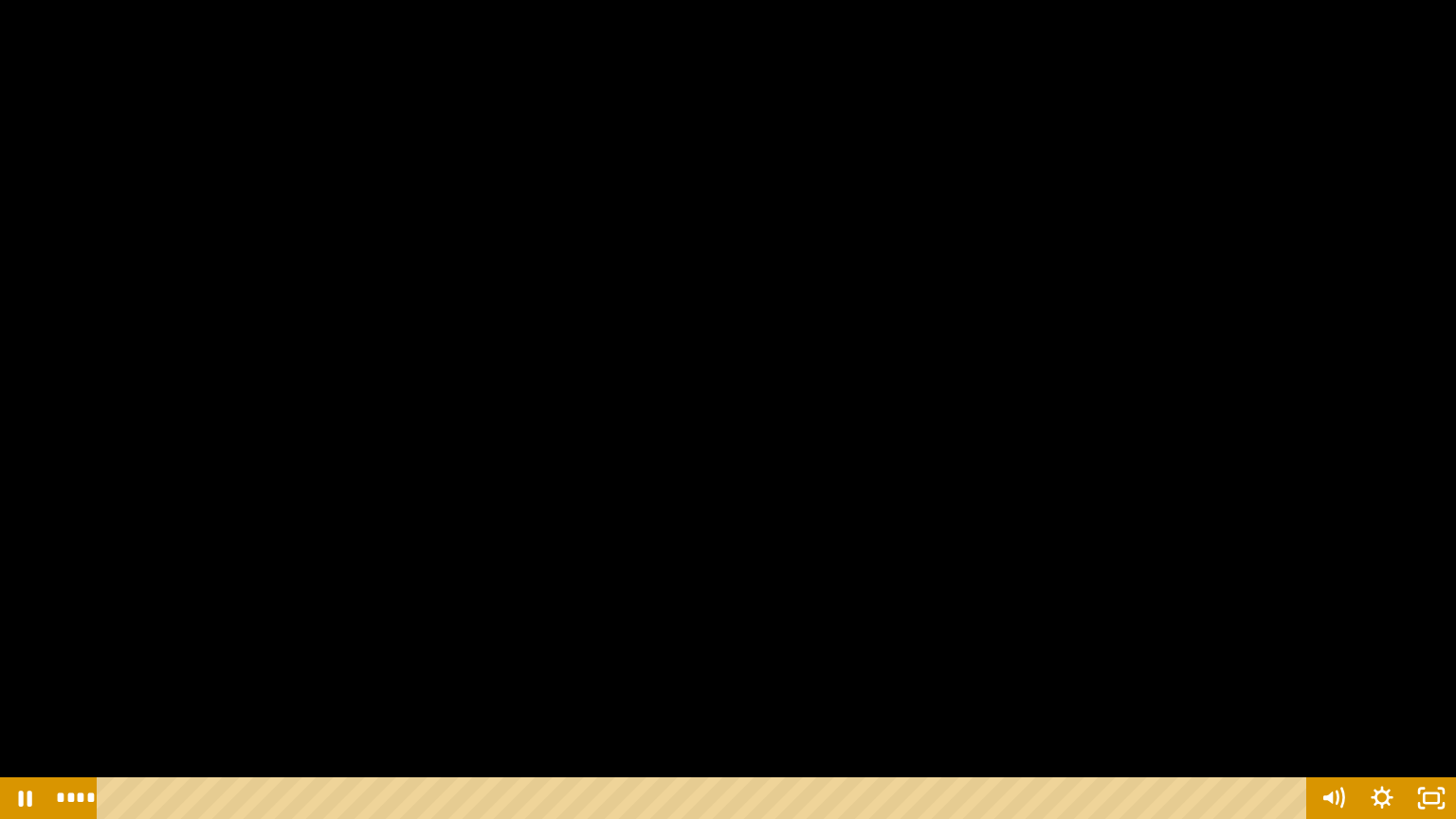 click at bounding box center [728, 410] 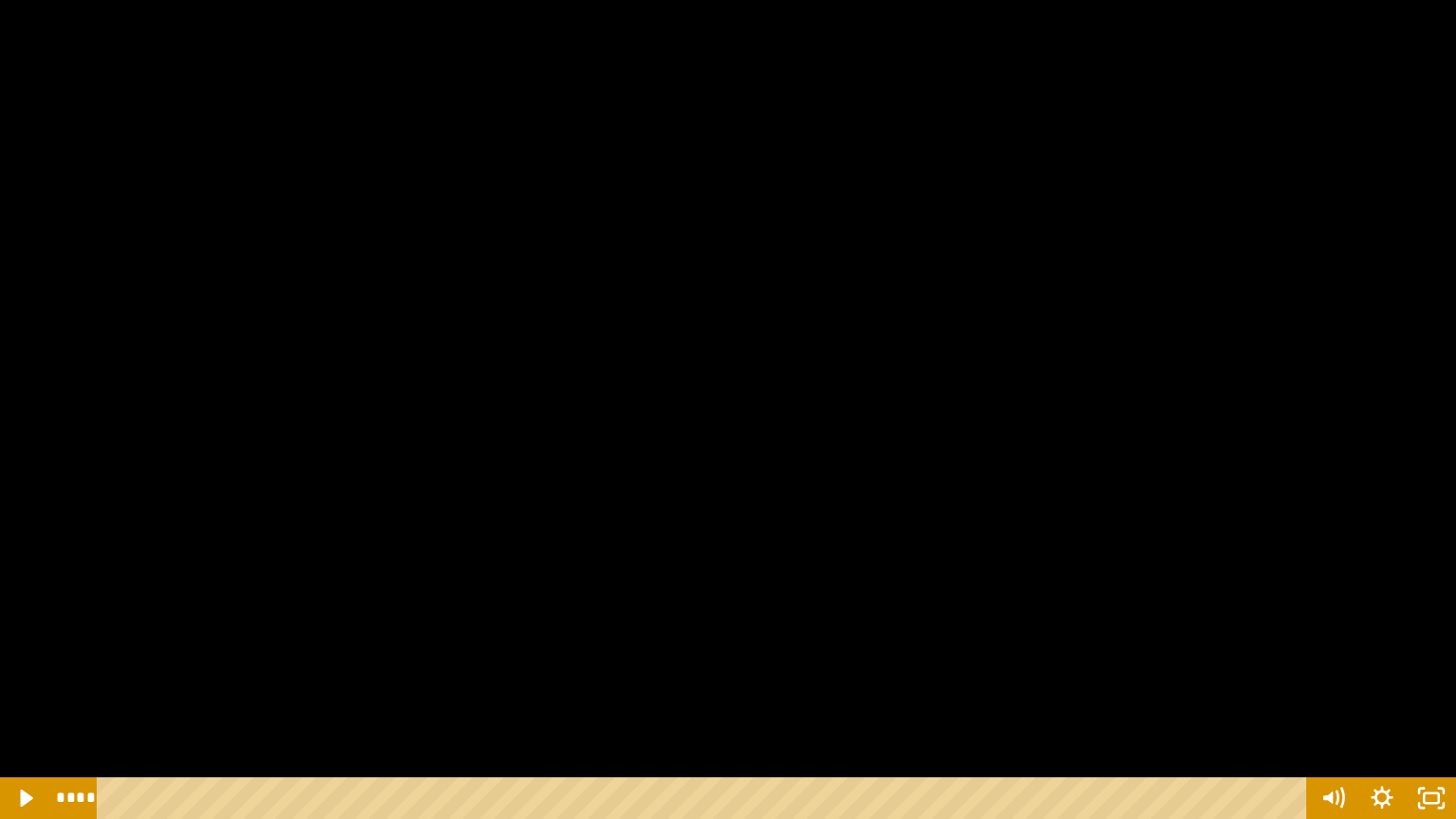 click at bounding box center [0, 0] 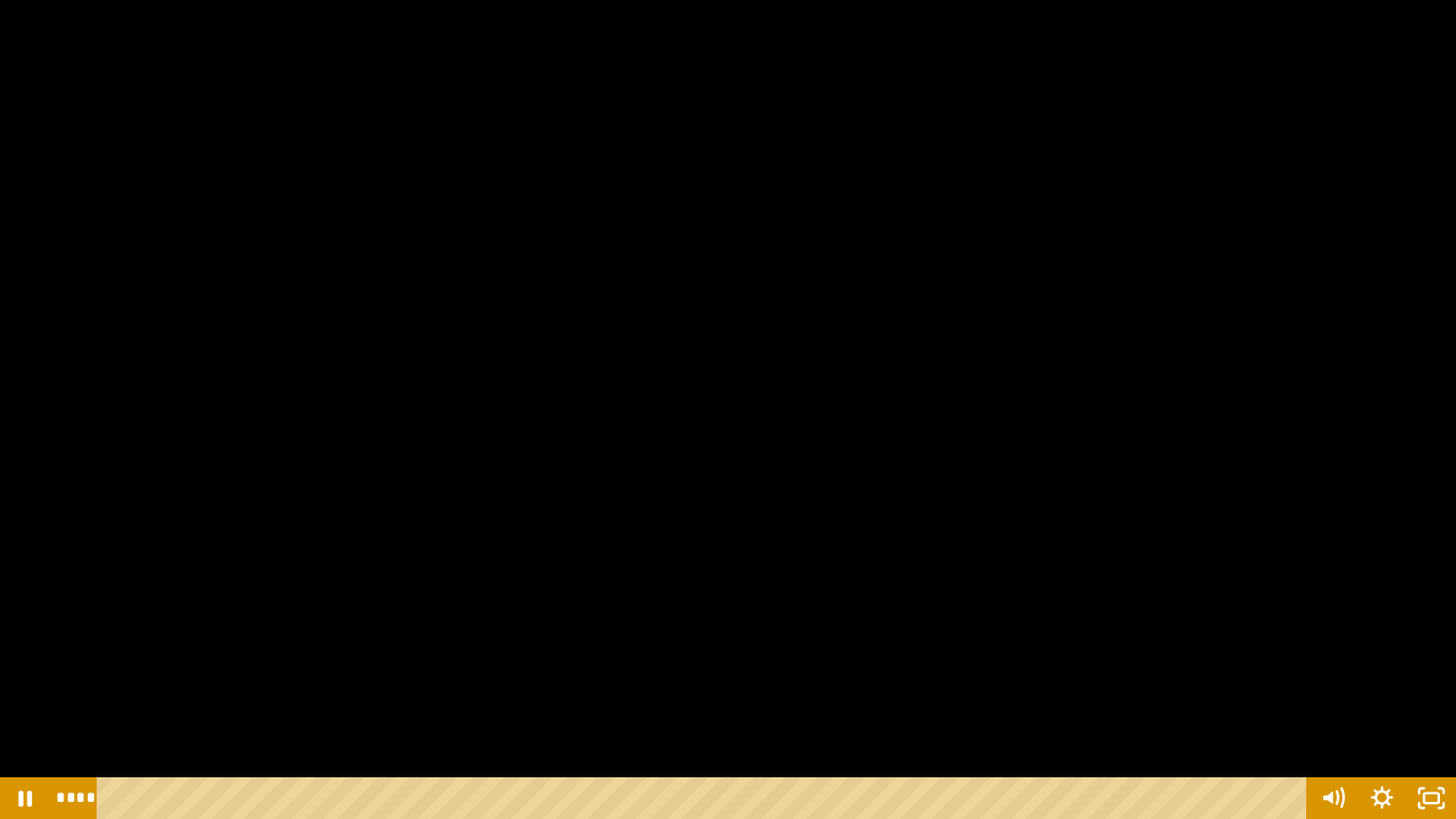 click at bounding box center (728, 410) 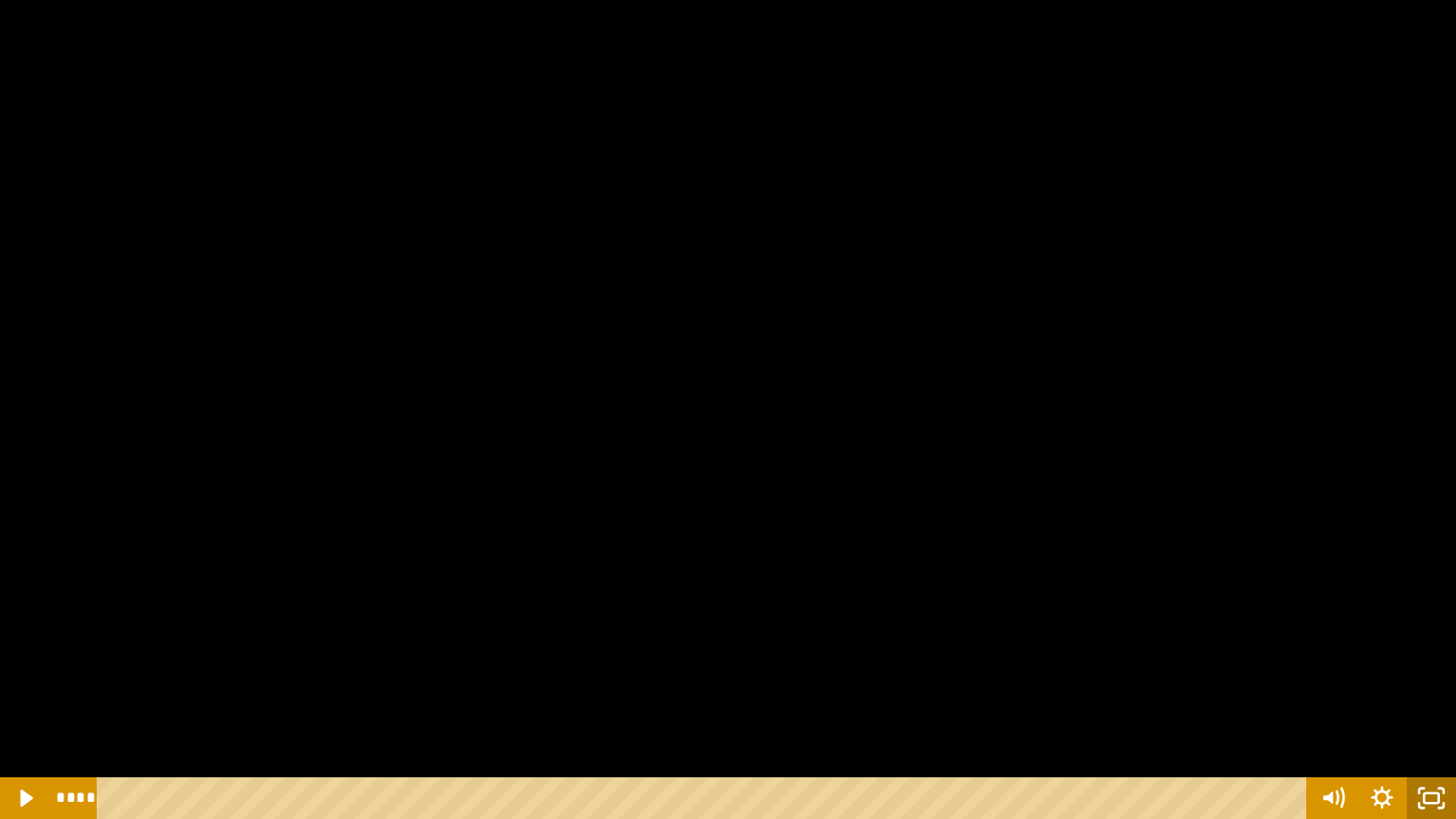 click 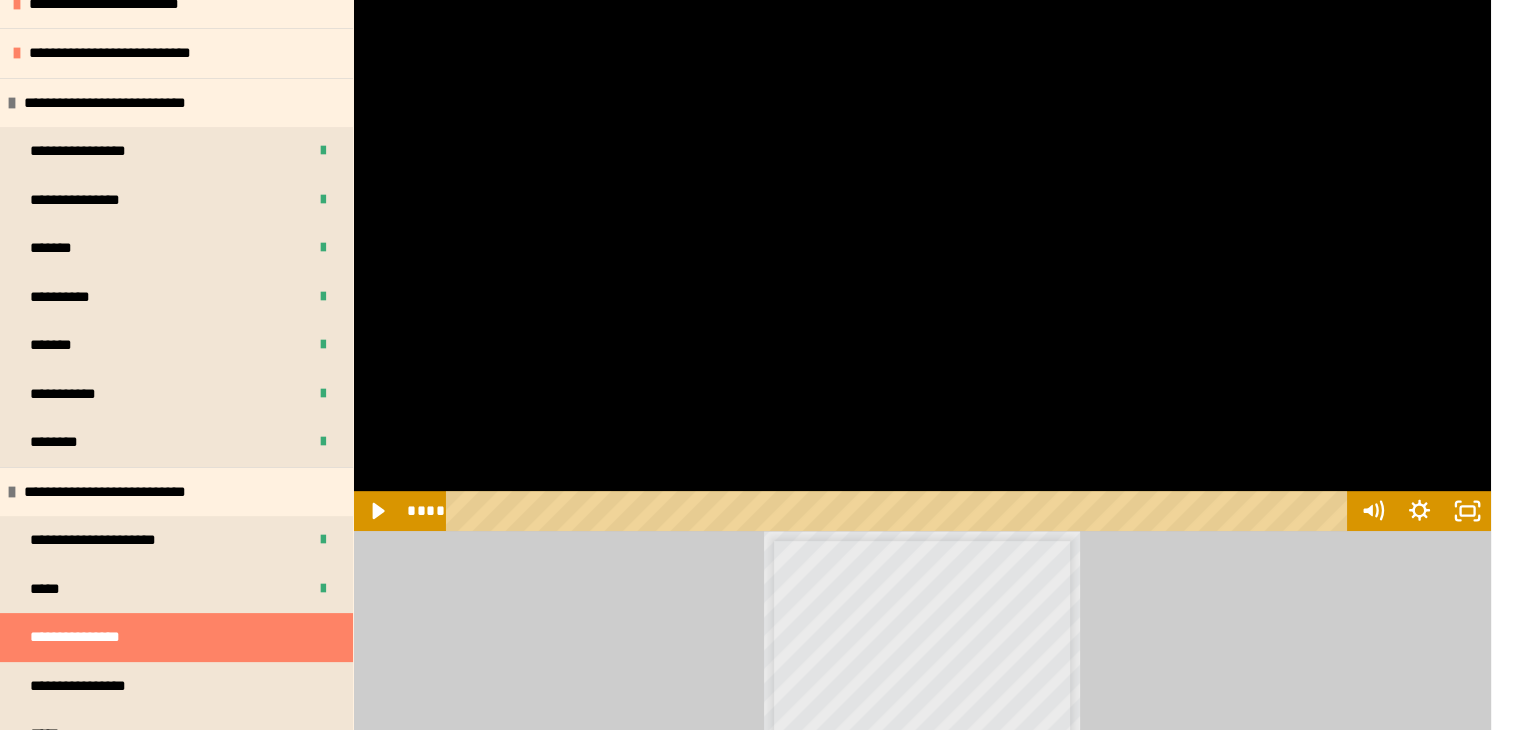 type 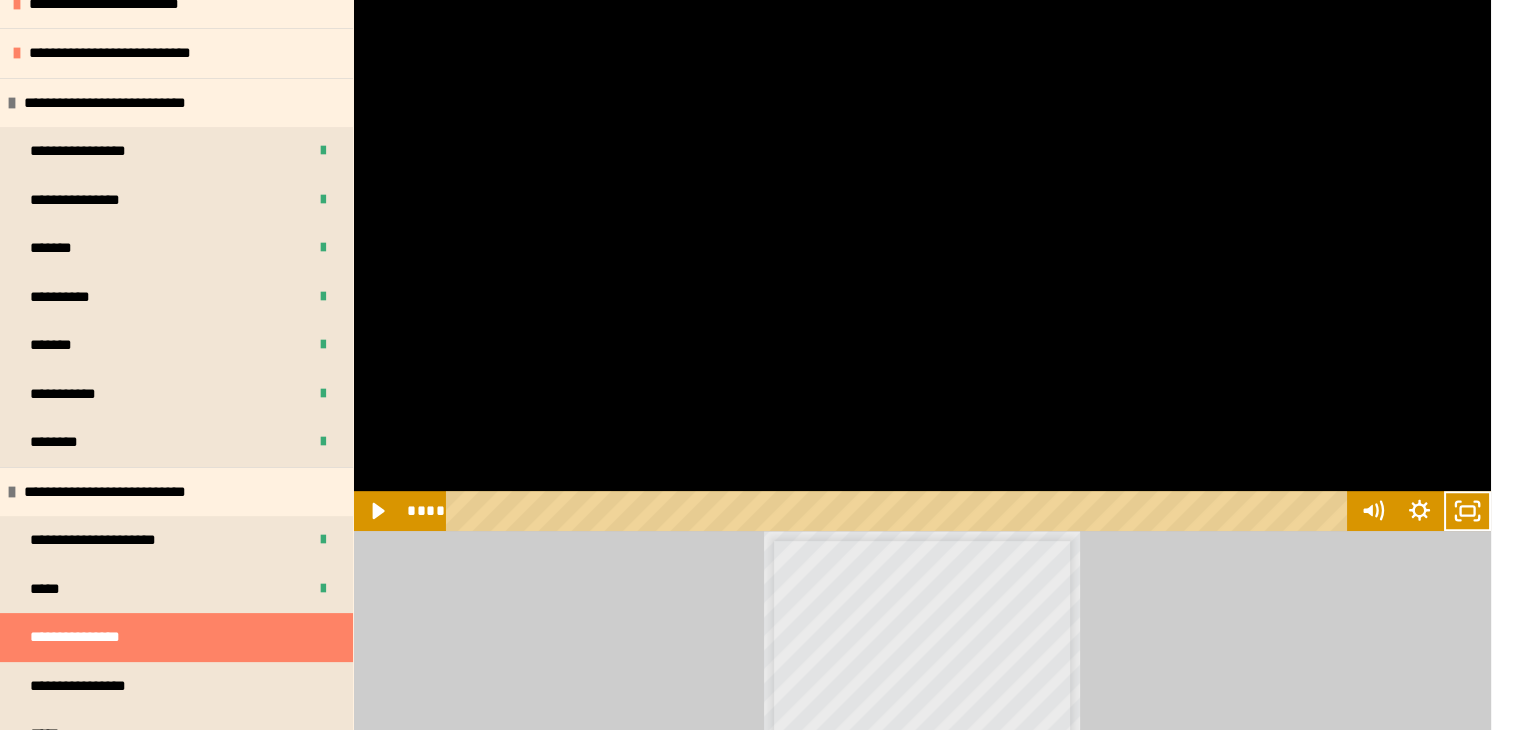 click at bounding box center [922, 211] 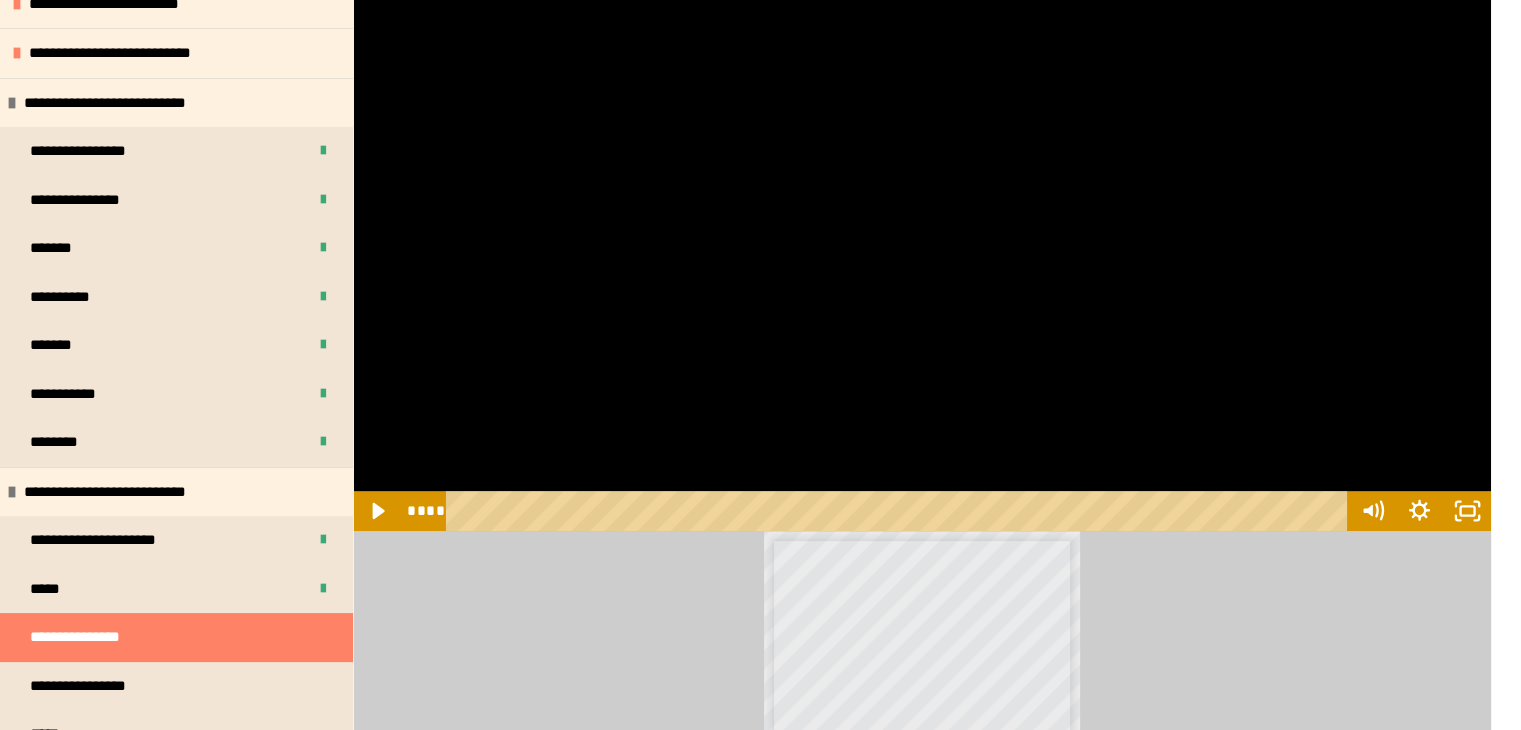 click at bounding box center [922, 211] 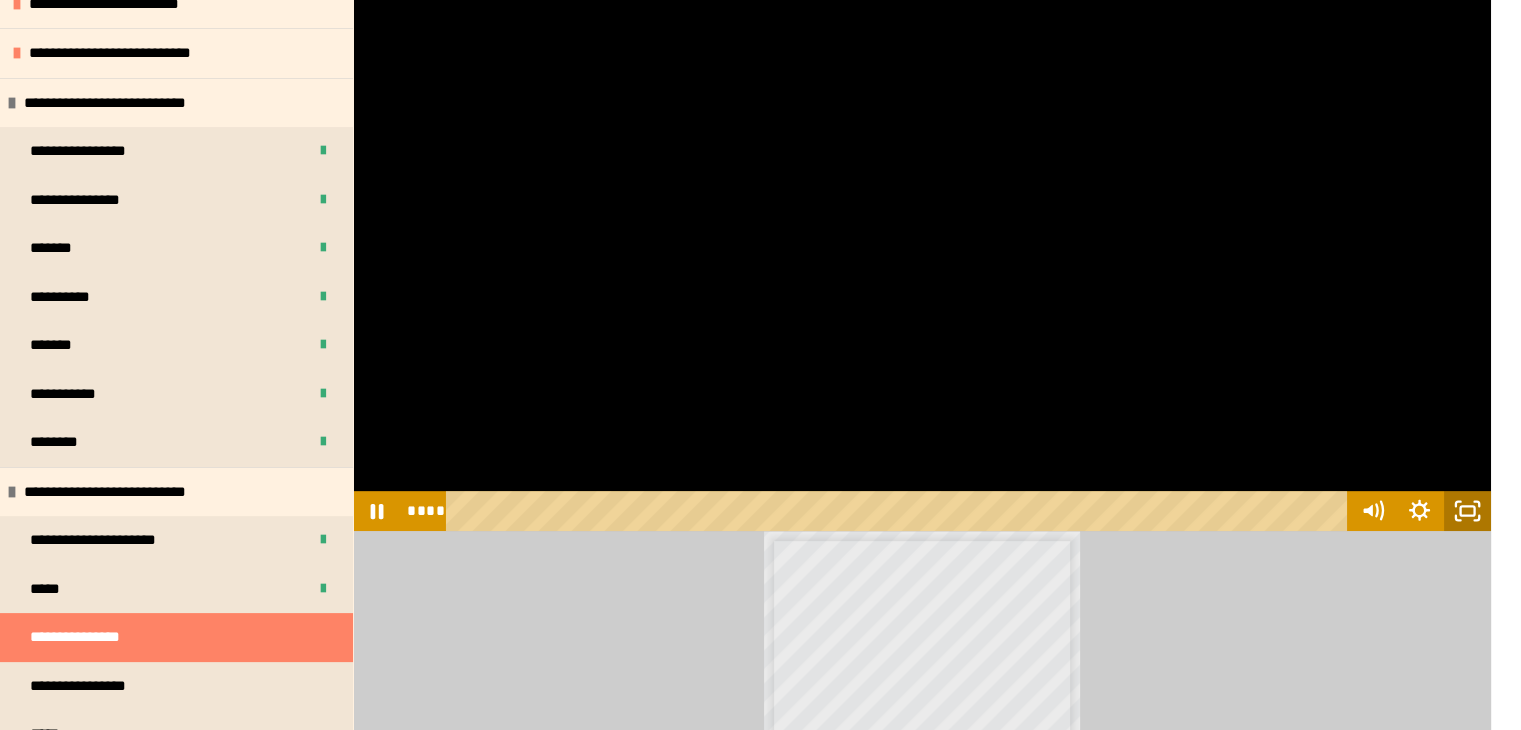 click 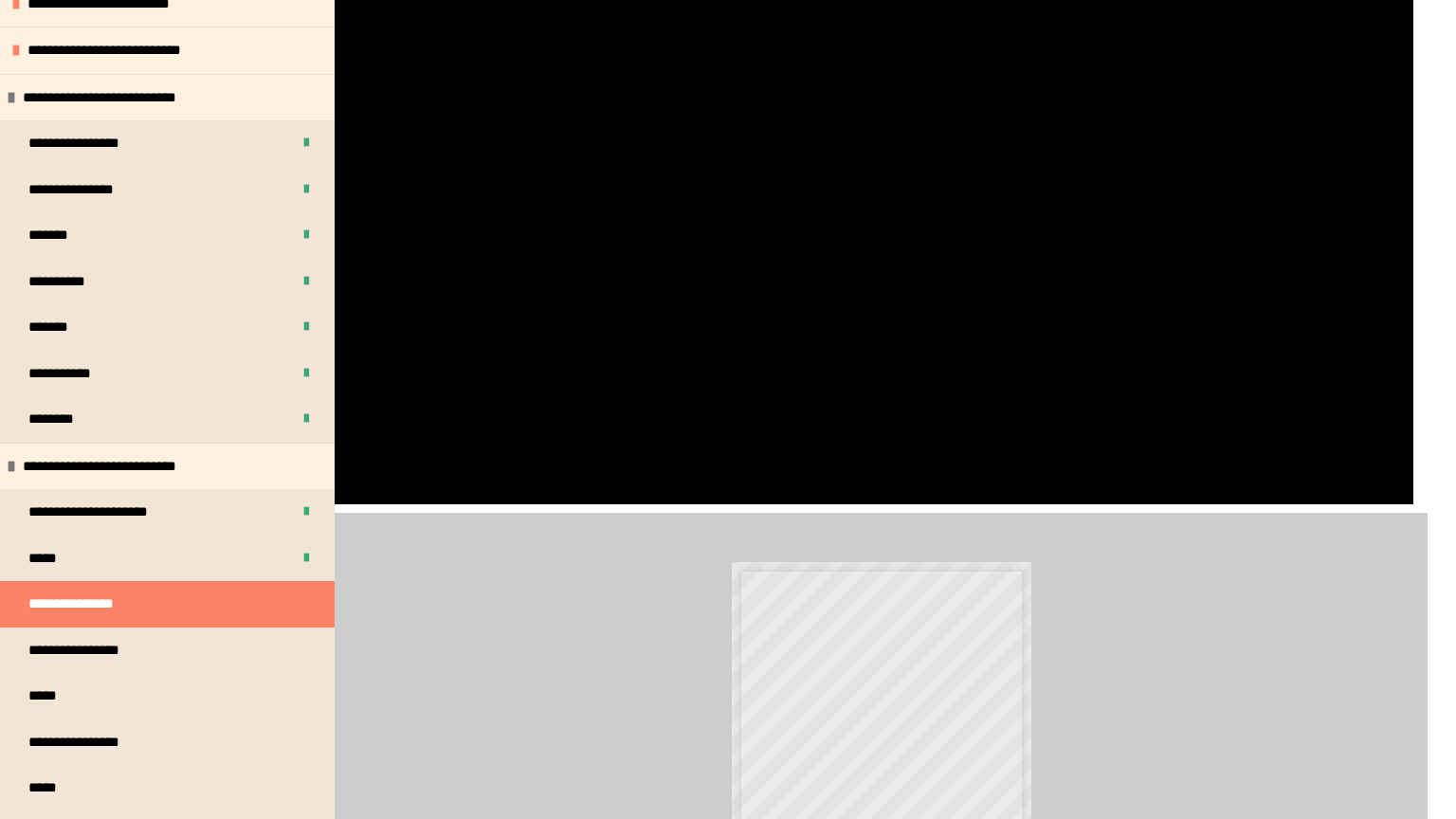 click at bounding box center (1389, 483) 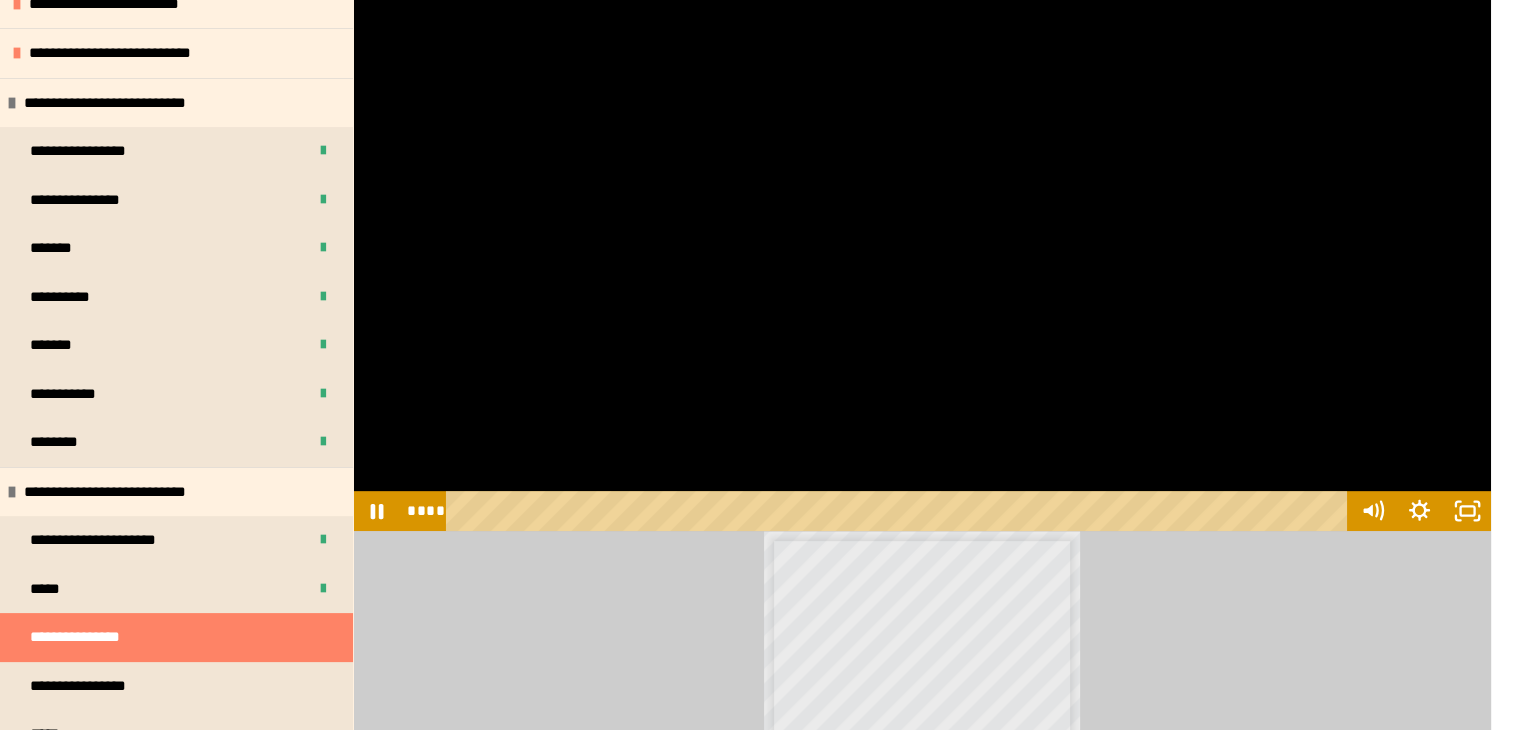 click at bounding box center (922, 211) 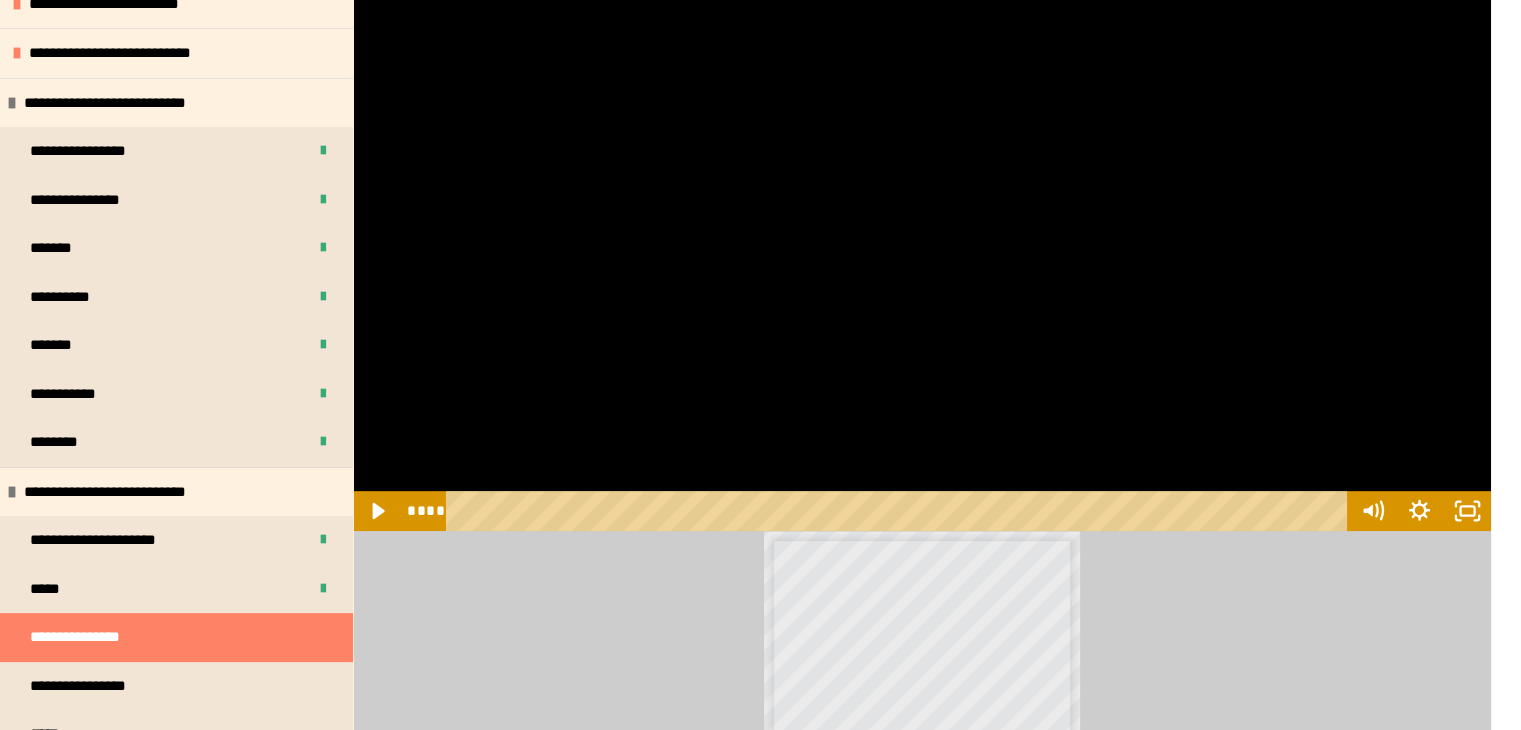 click at bounding box center [922, 211] 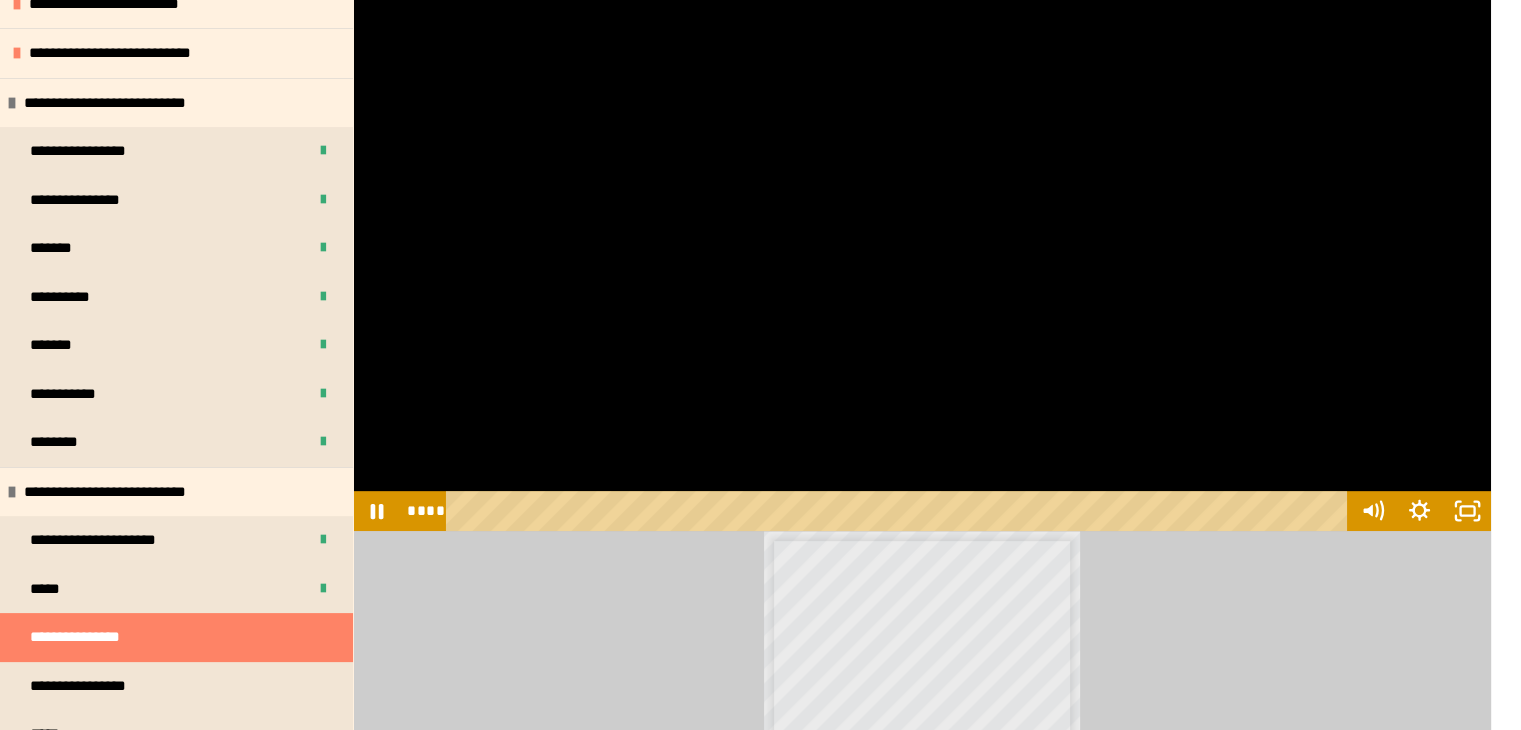 click at bounding box center (922, 211) 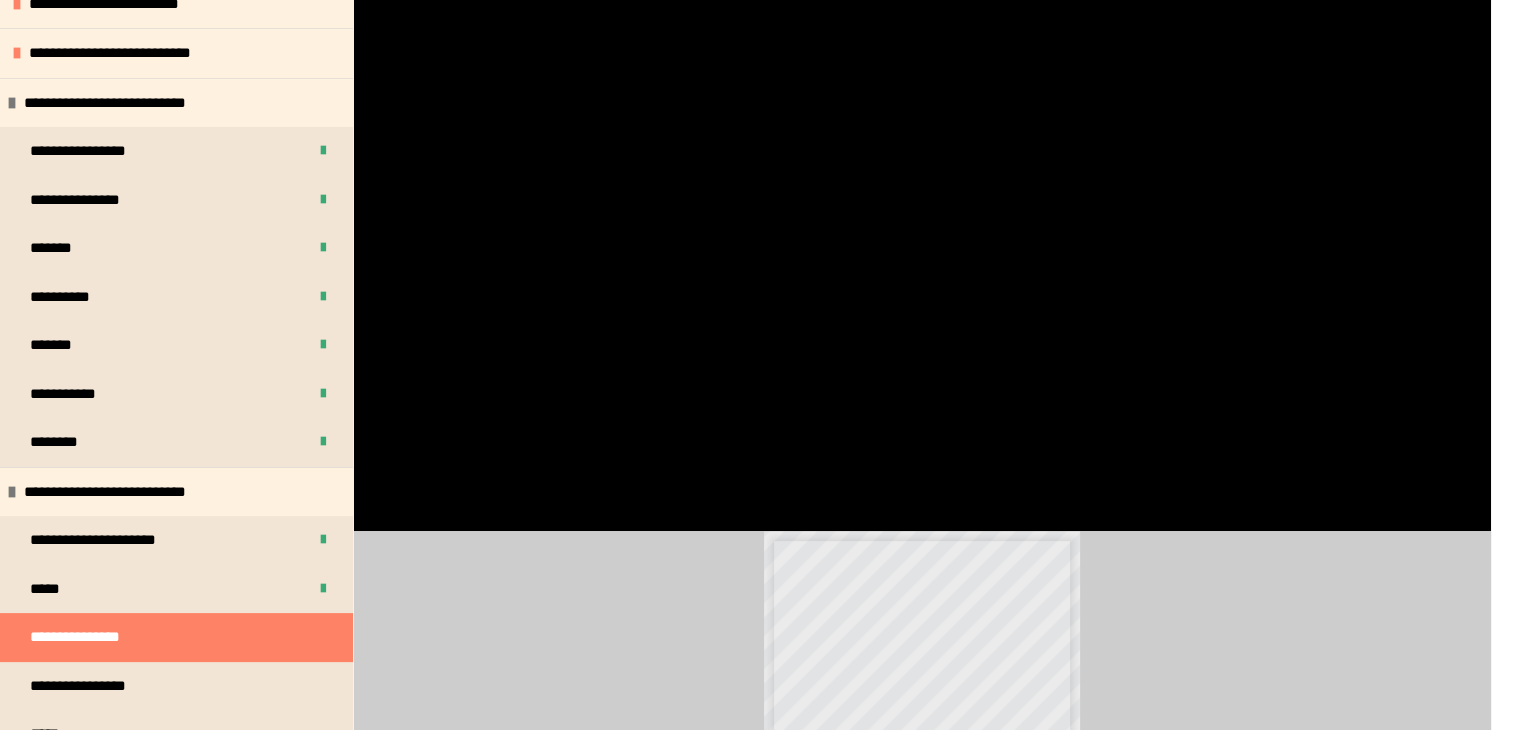 click at bounding box center (922, 211) 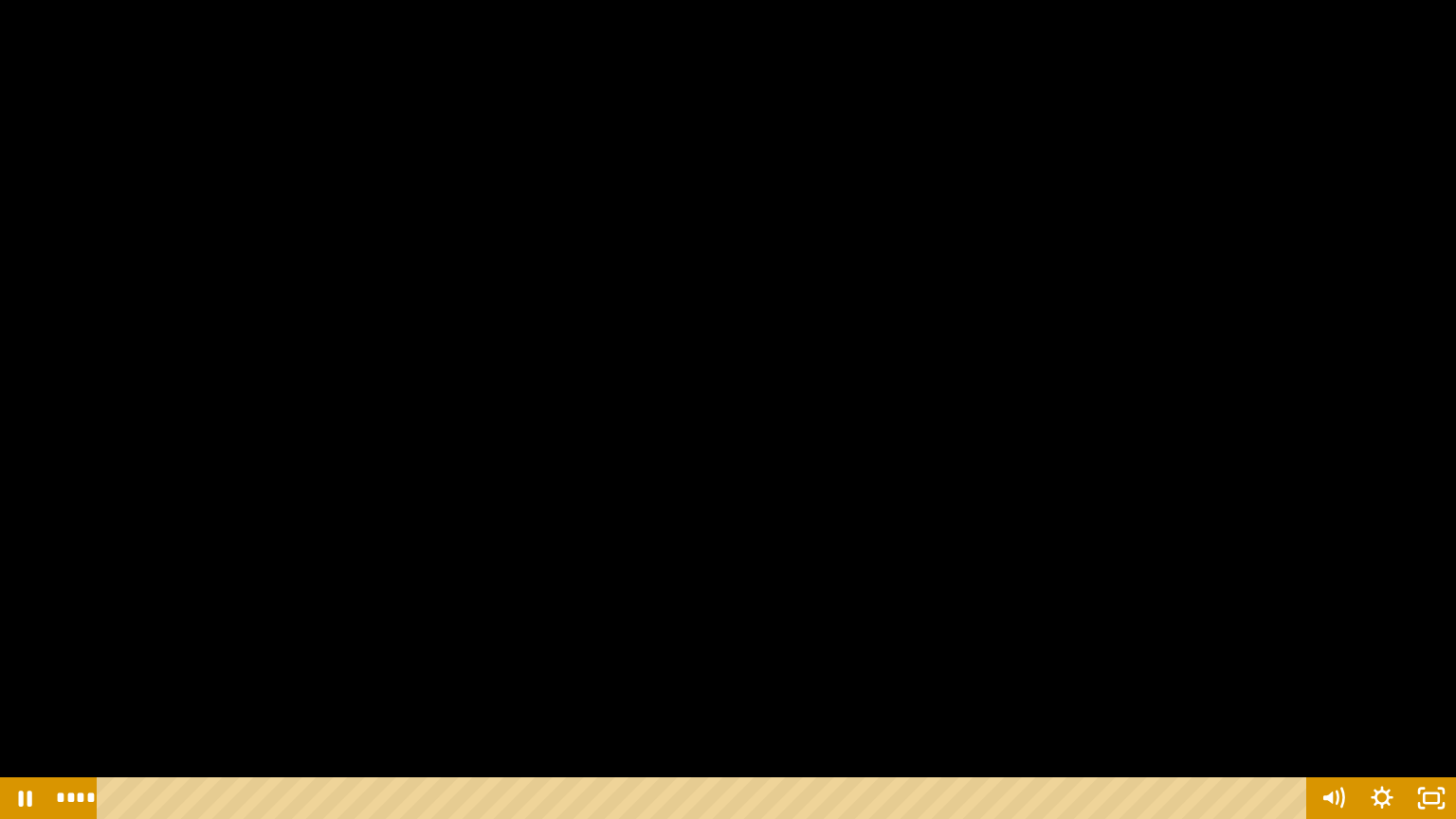 click at bounding box center (728, 410) 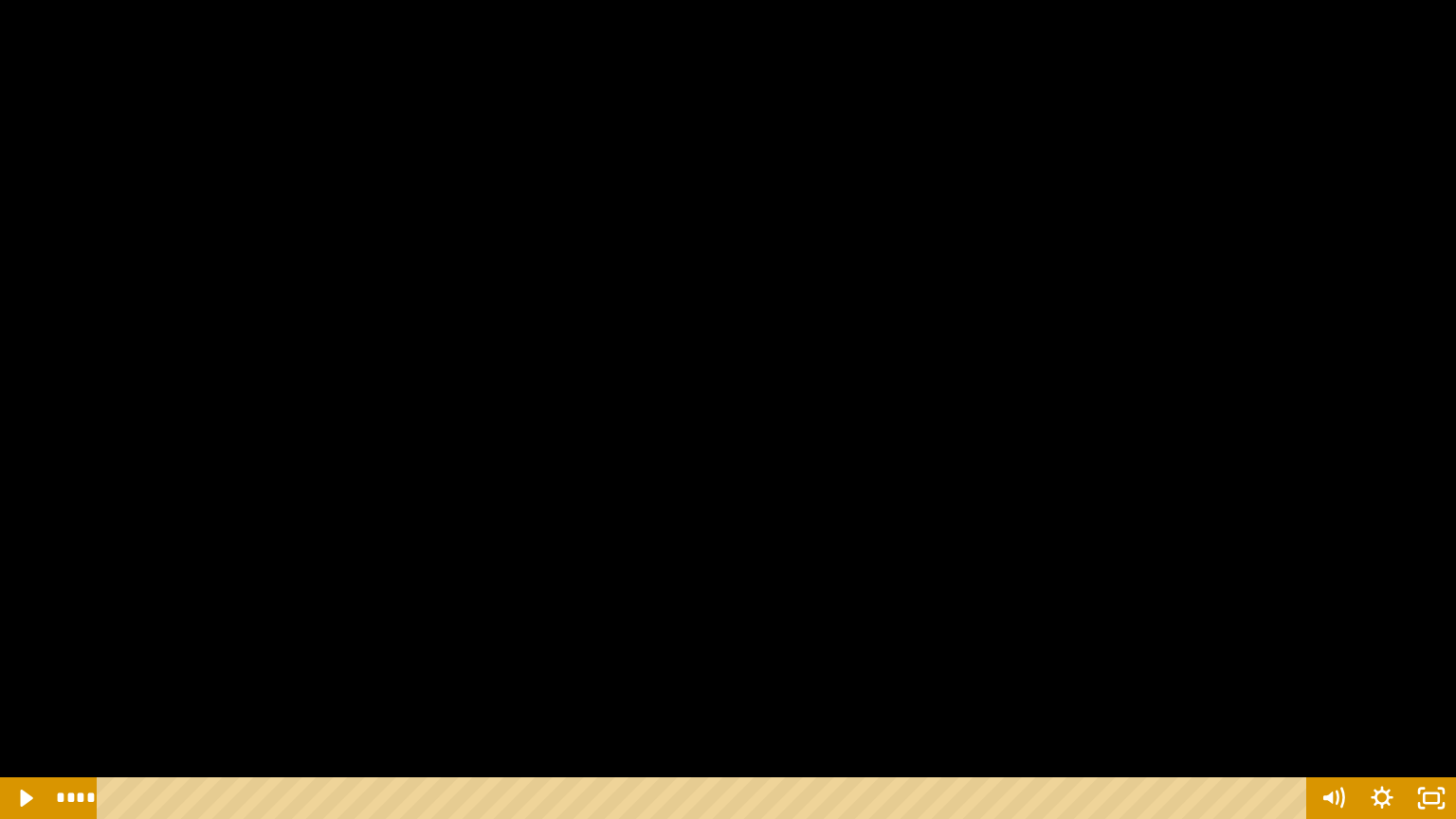 click at bounding box center [728, 410] 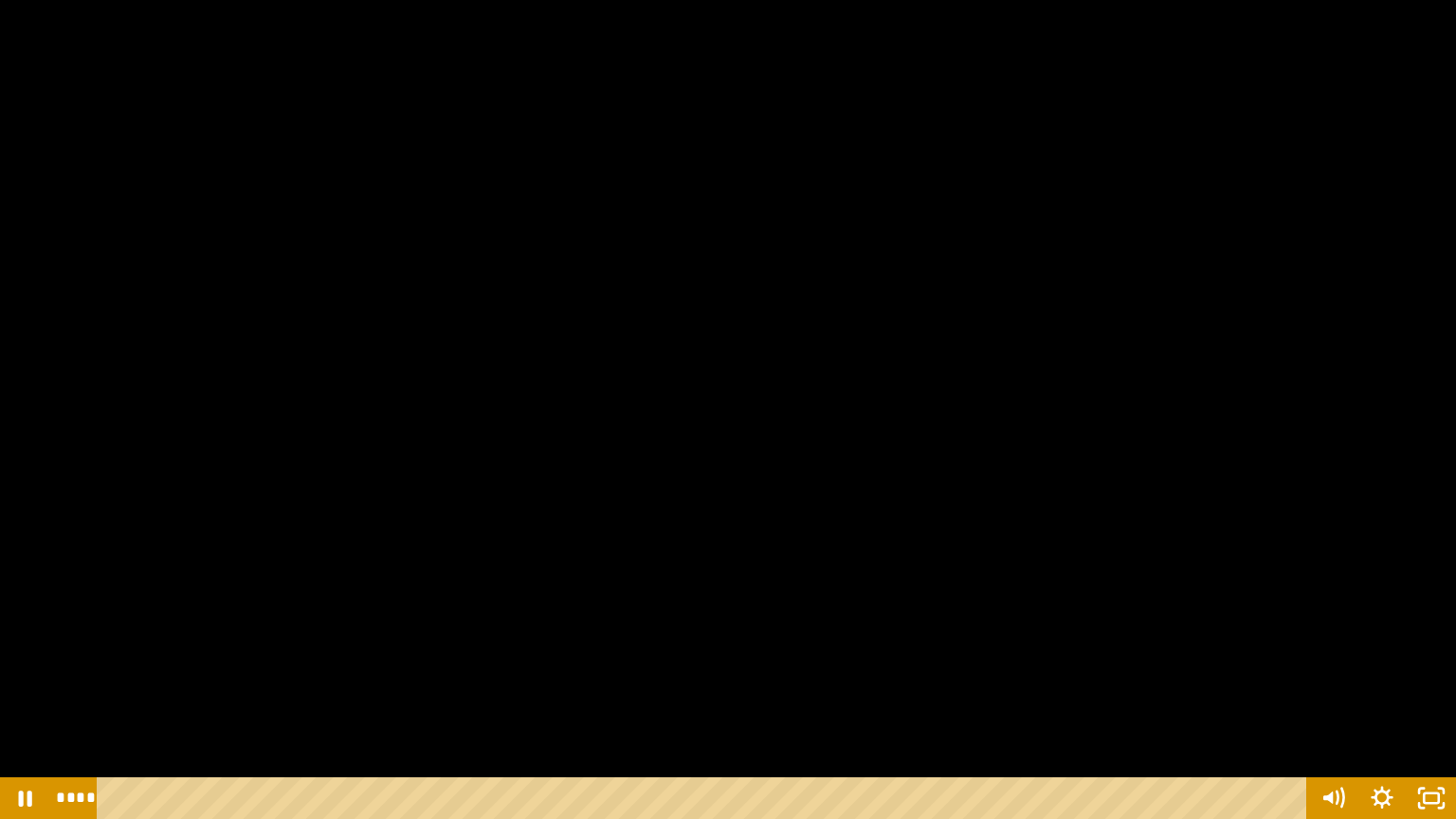 click at bounding box center [728, 410] 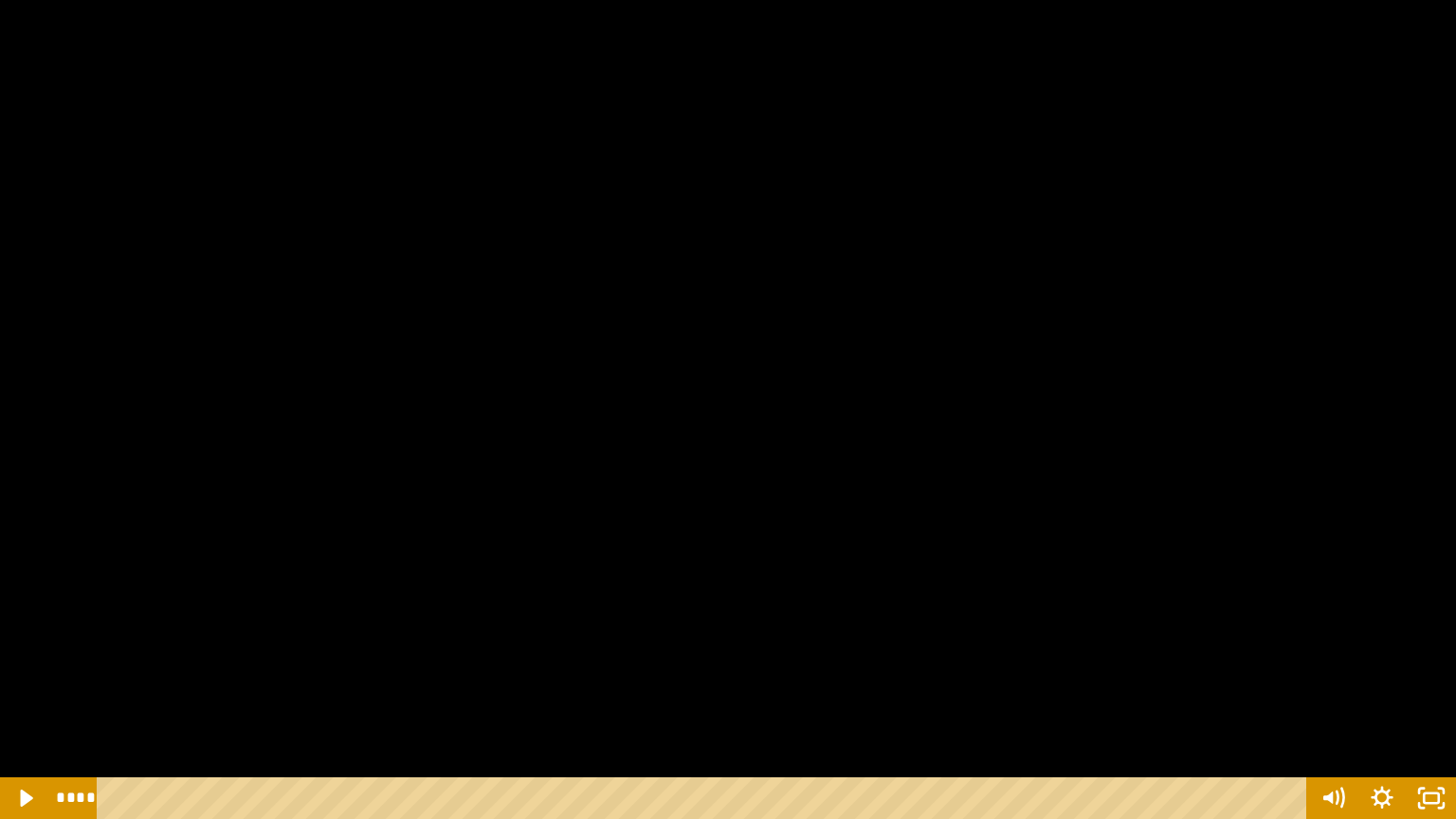 click at bounding box center [728, 410] 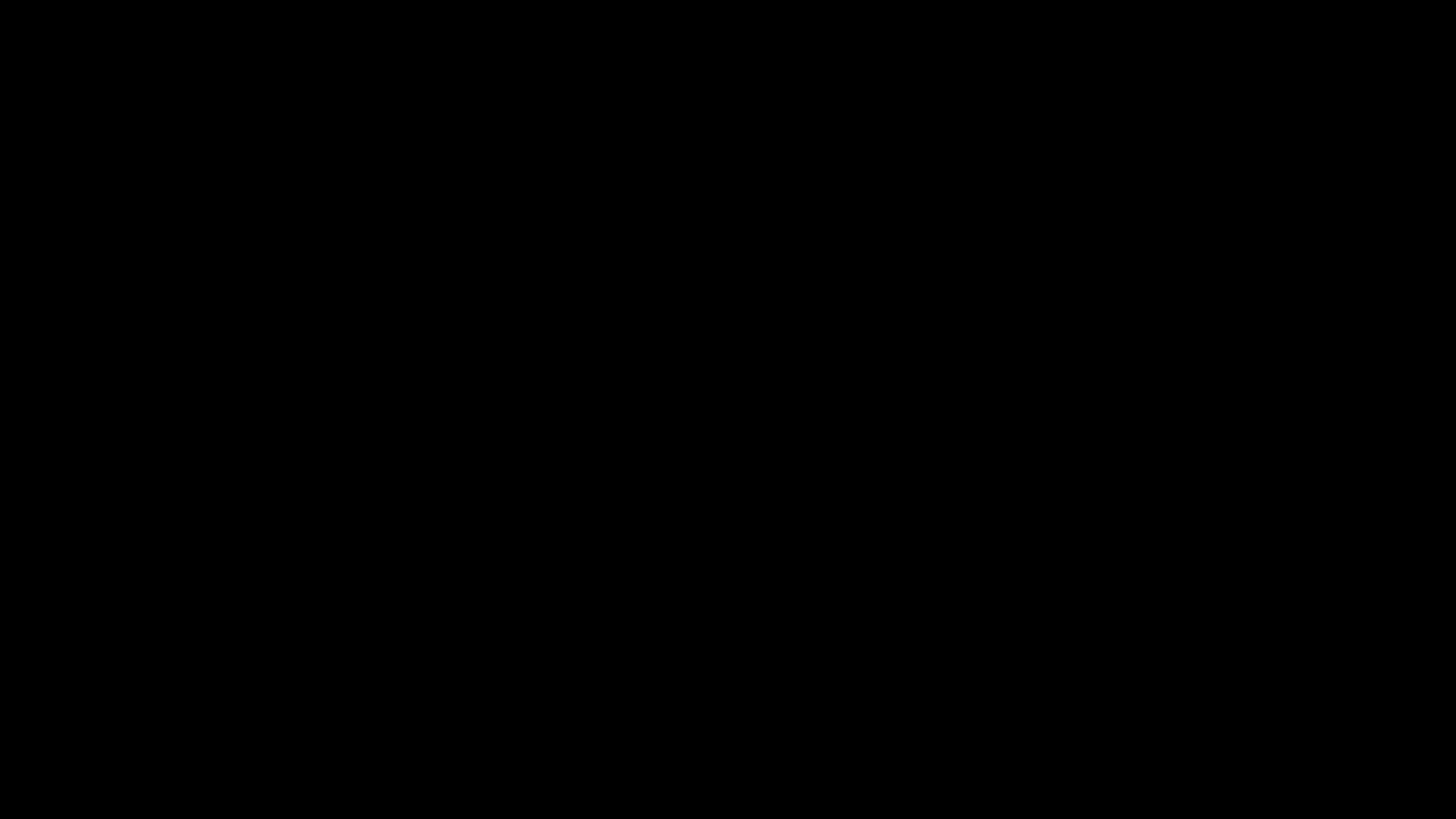 click at bounding box center (0, 0) 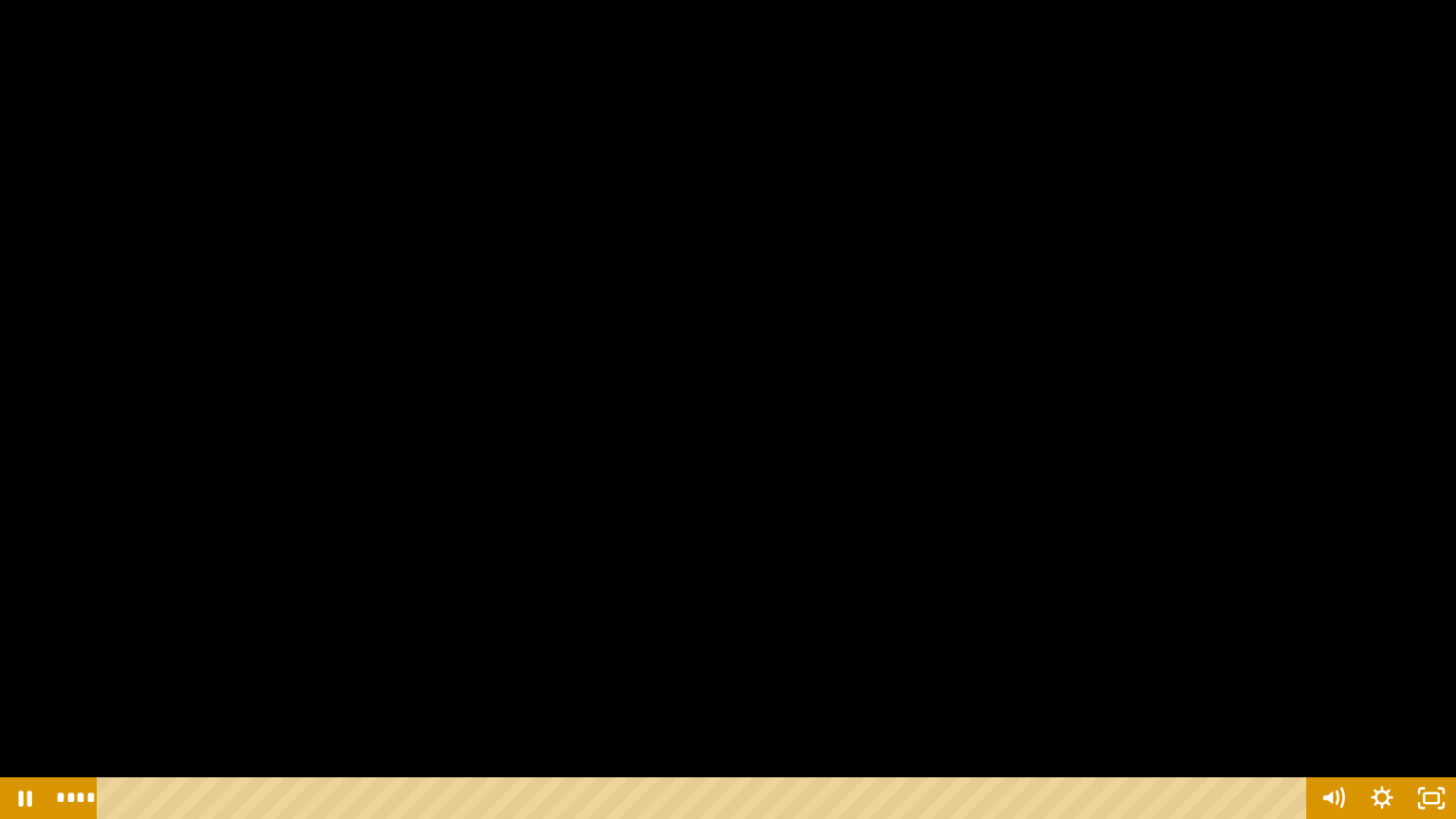 click at bounding box center (0, 0) 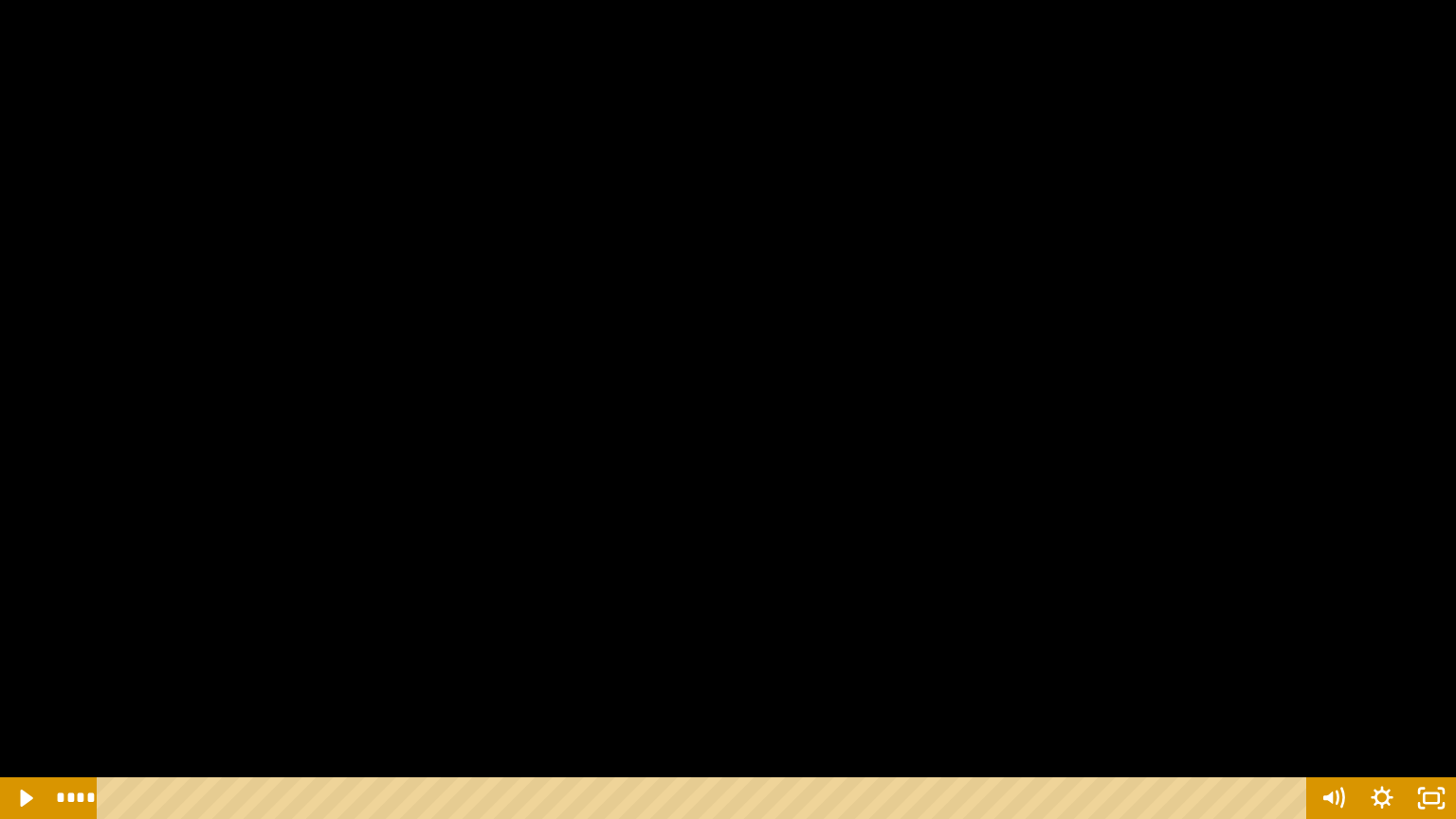 click at bounding box center (0, 0) 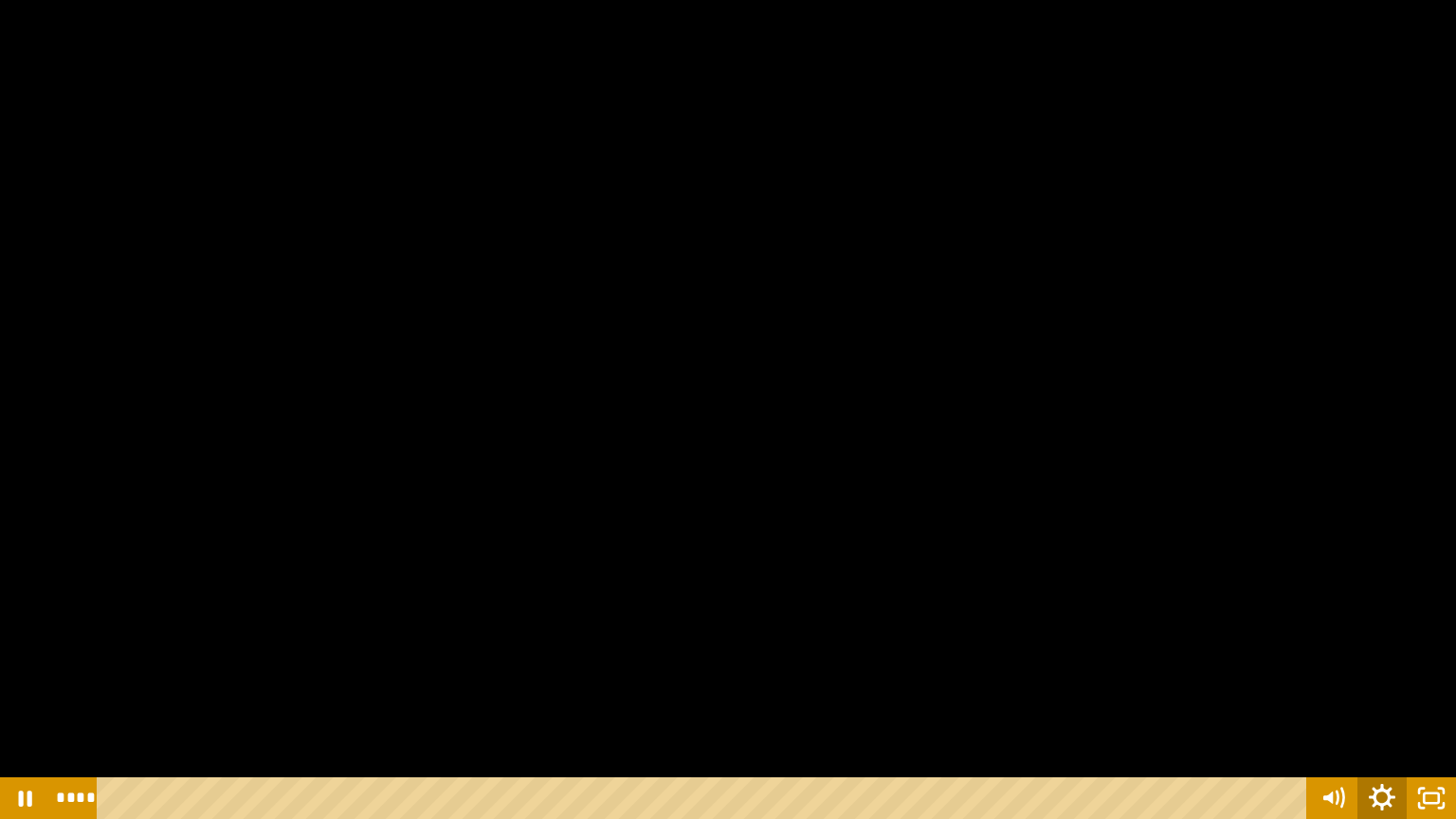 click 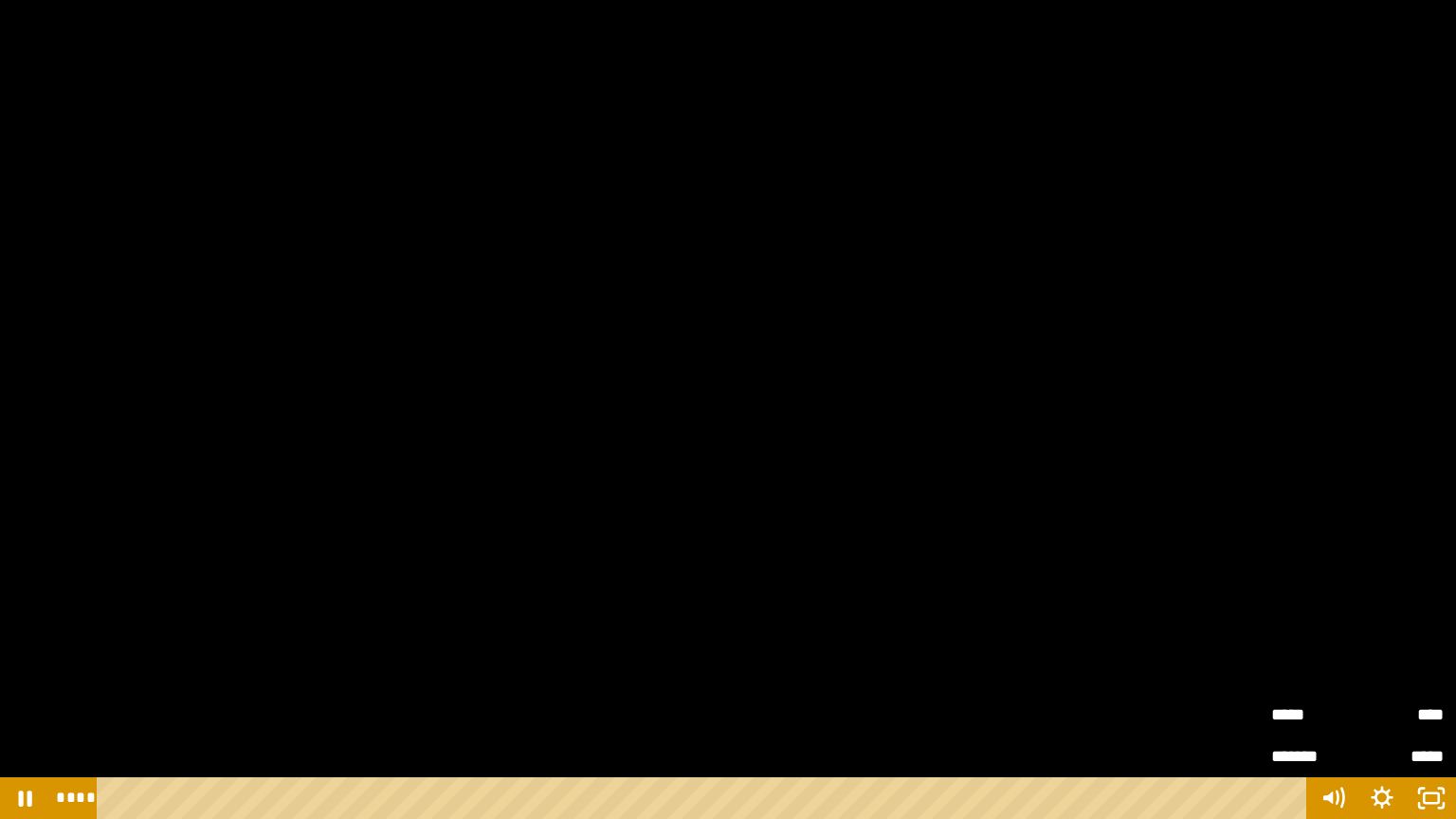 click on "****" at bounding box center (1400, 715) 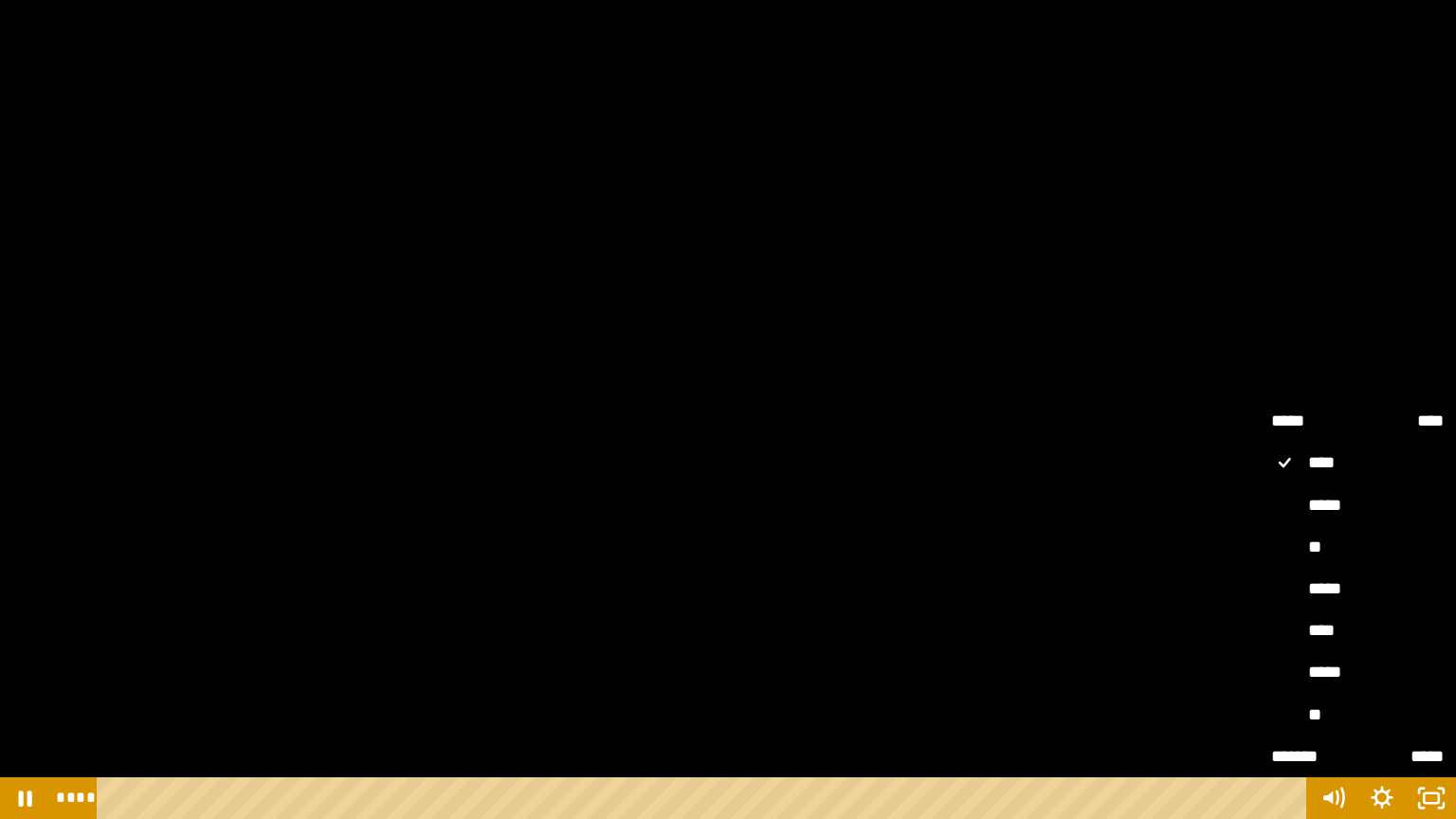 click on "**" at bounding box center [1357, 548] 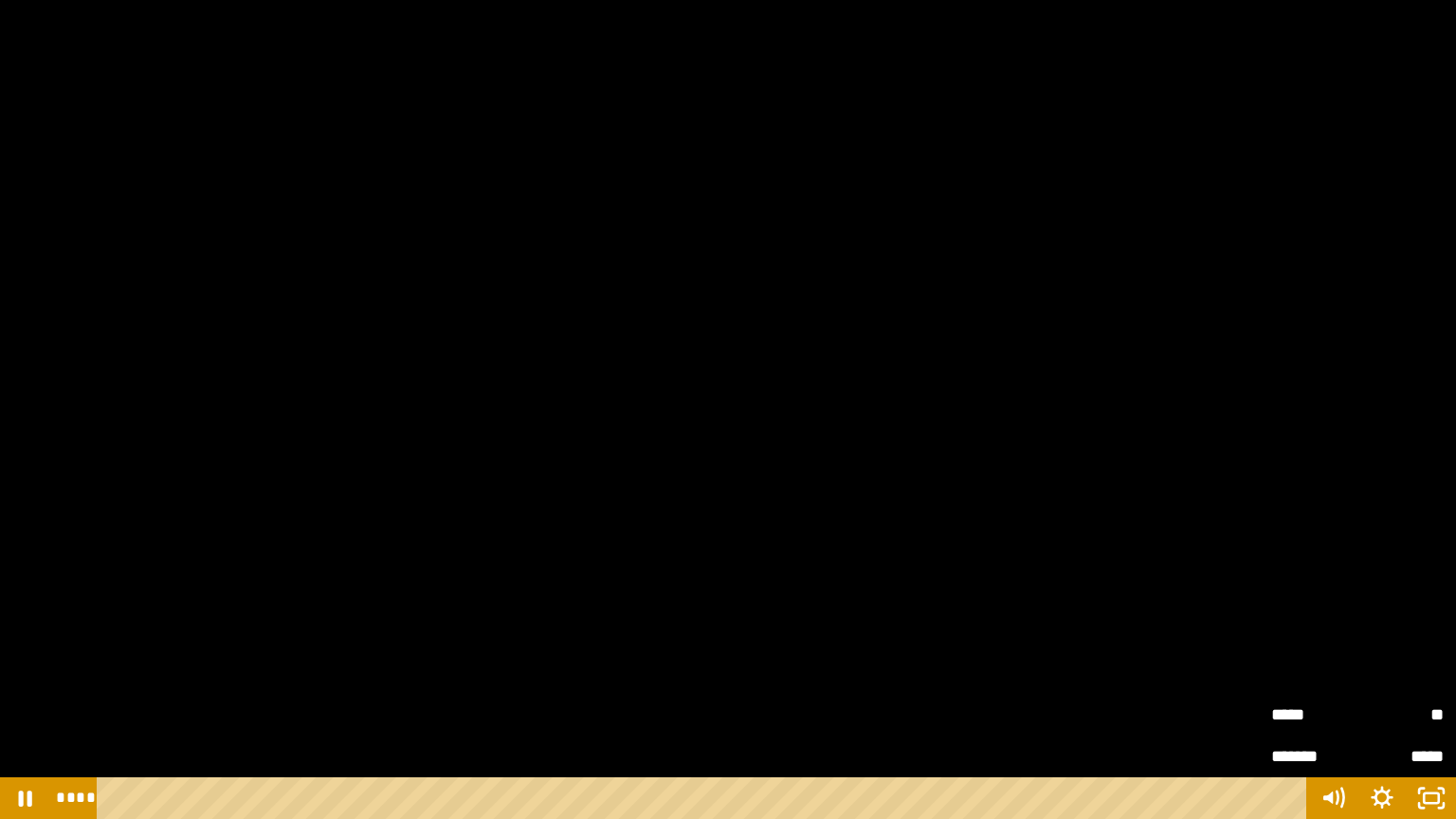 click at bounding box center [728, 410] 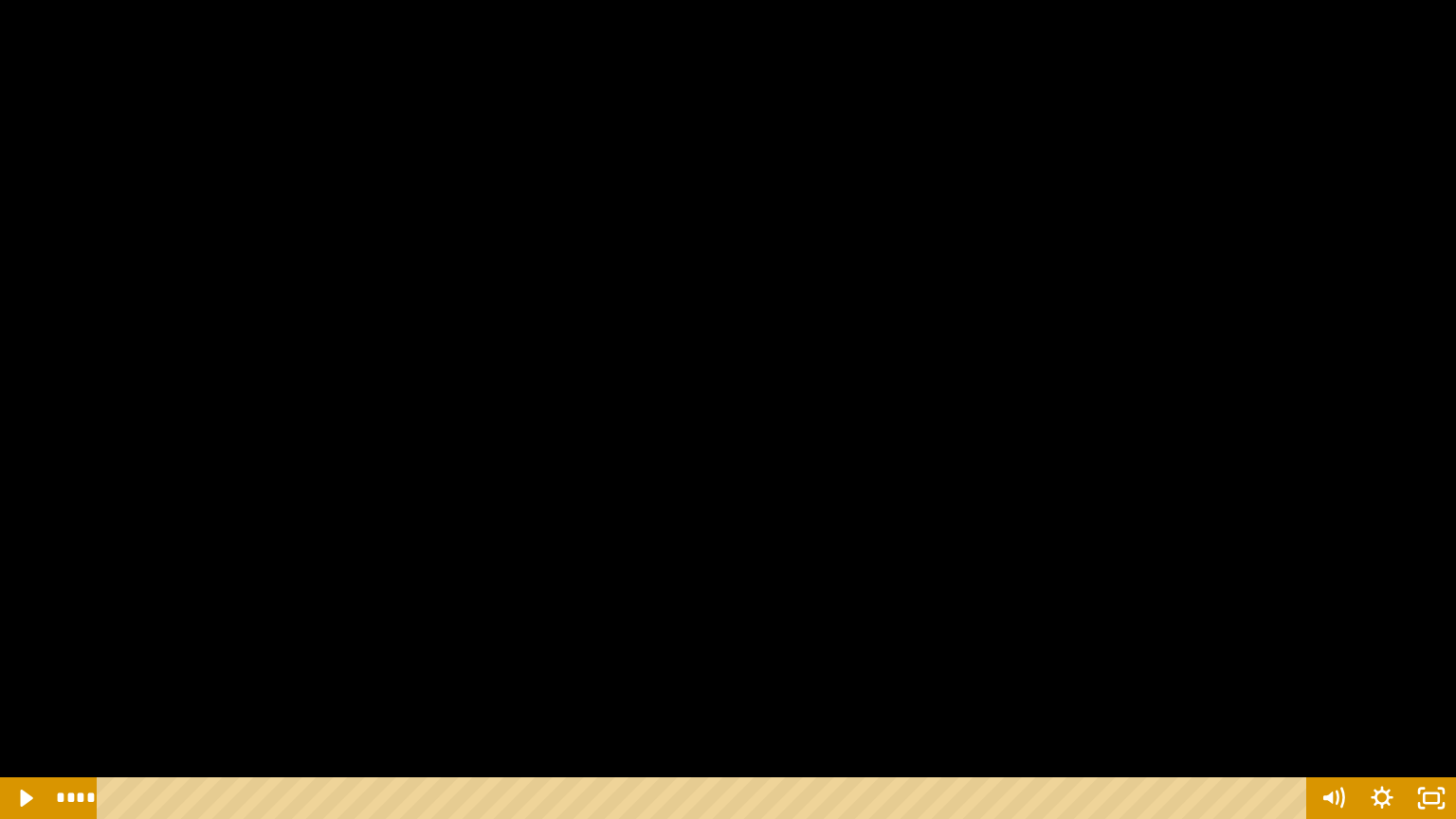 click at bounding box center (728, 410) 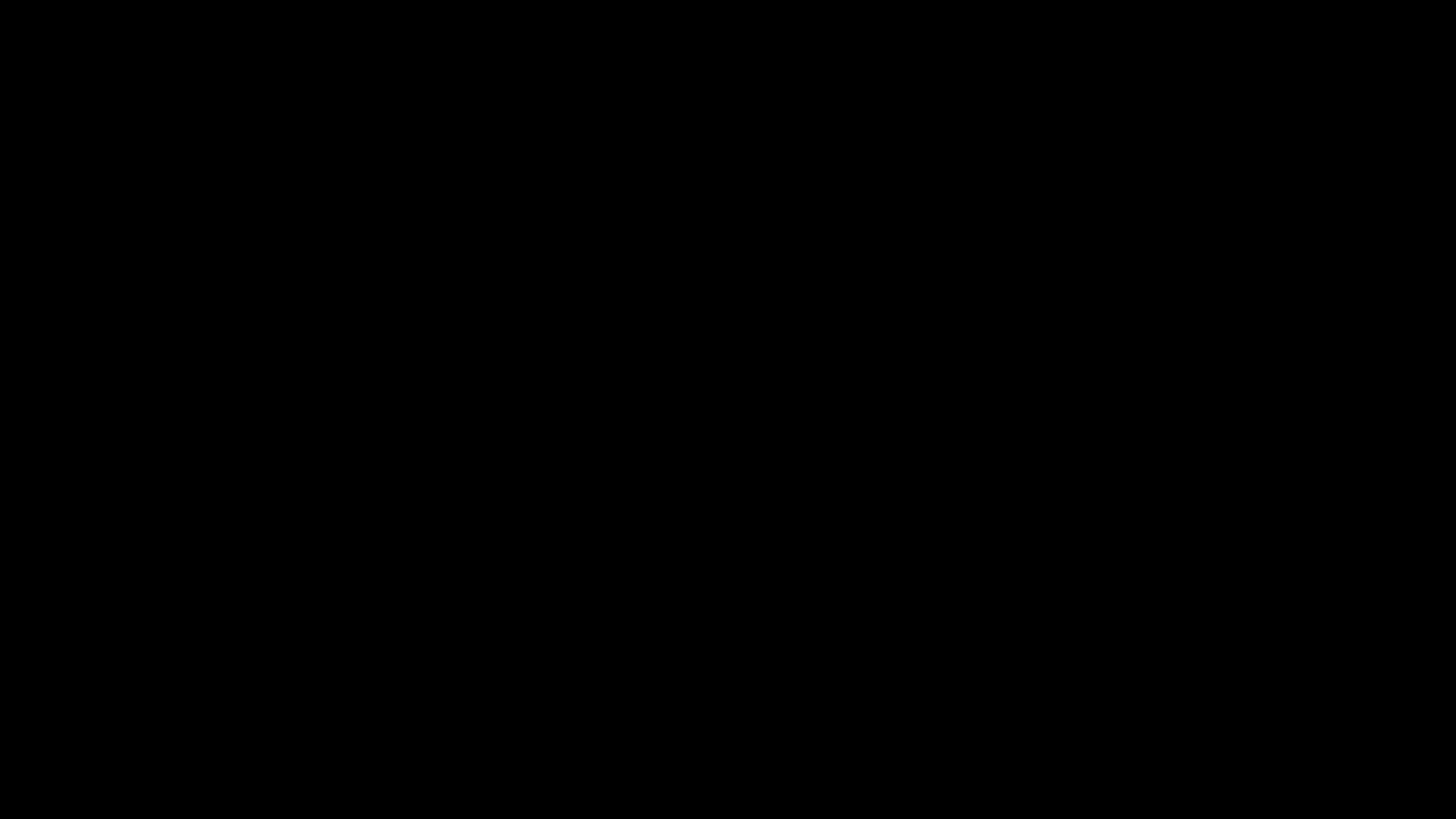 click at bounding box center (728, 410) 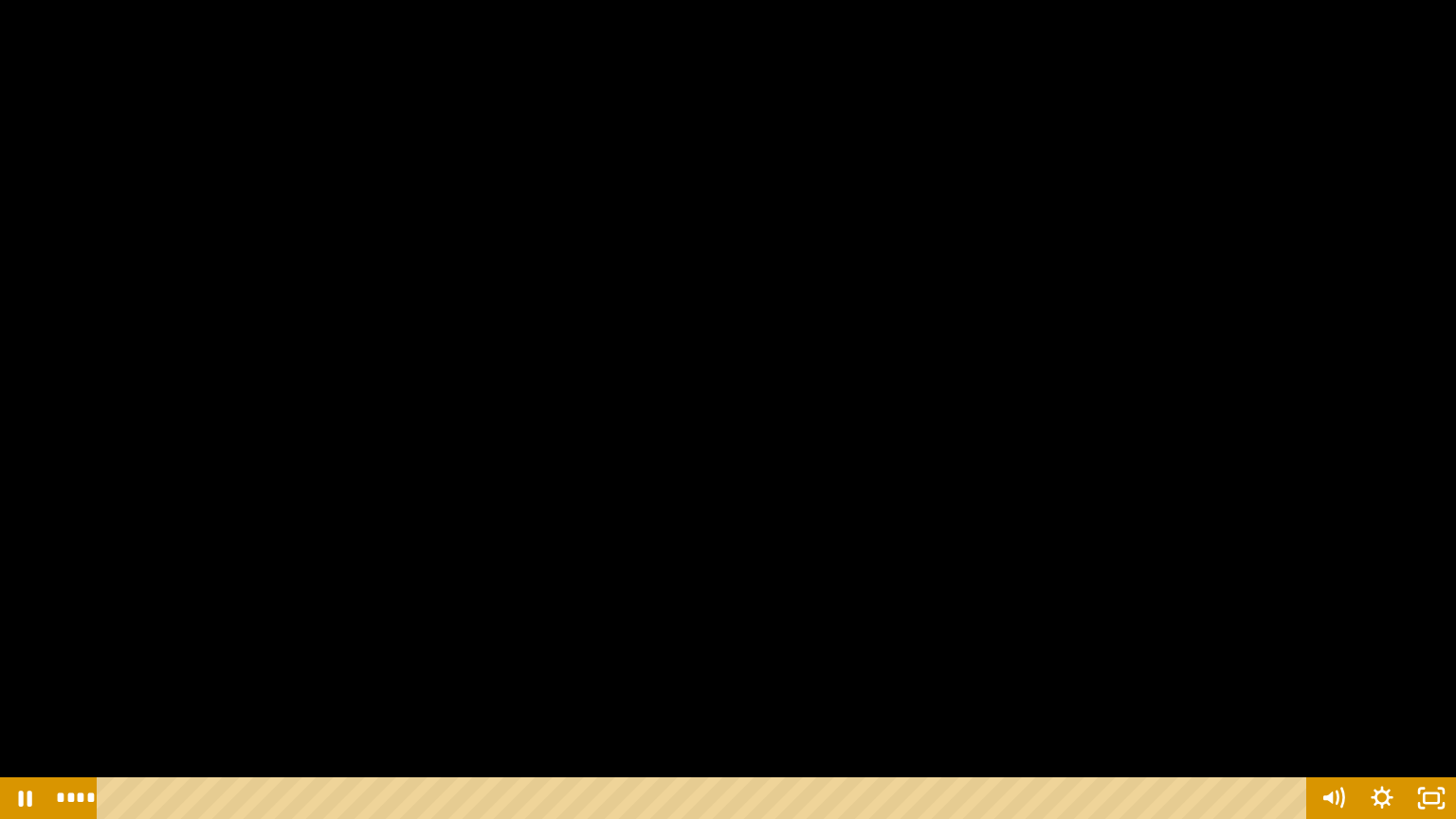drag, startPoint x: 1455, startPoint y: 337, endPoint x: 1455, endPoint y: 413, distance: 76 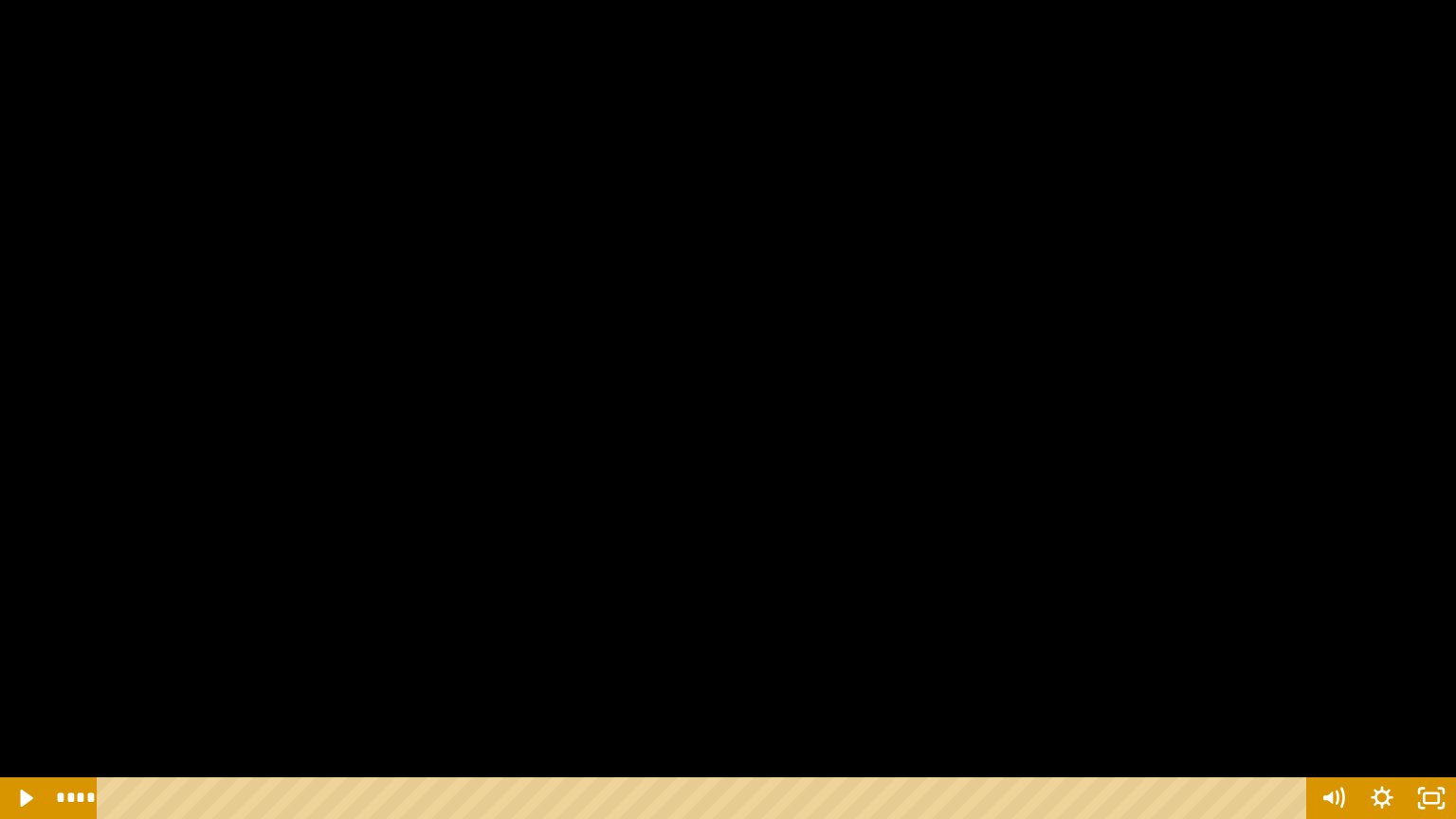 click at bounding box center [0, 0] 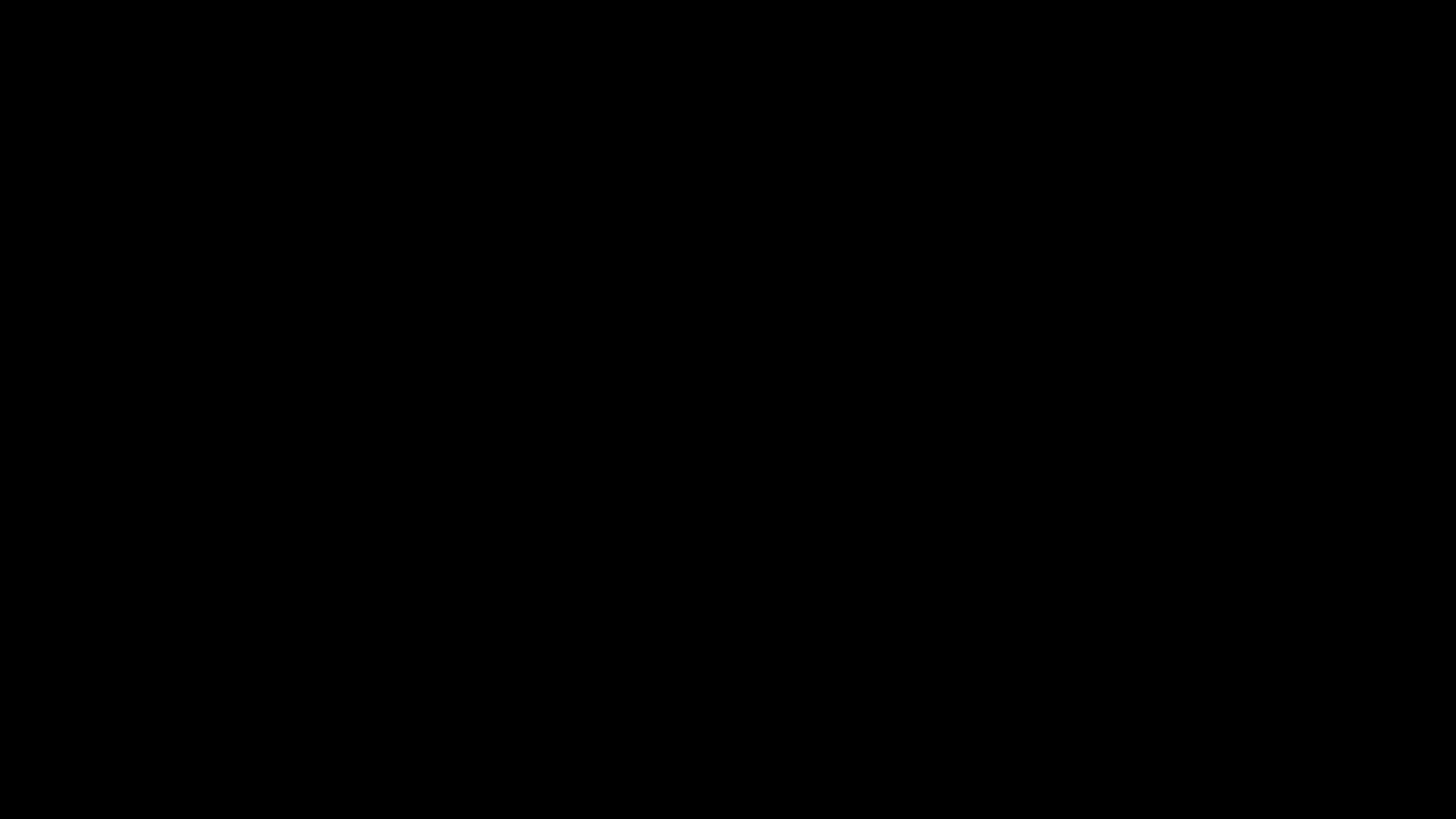 click at bounding box center (0, 0) 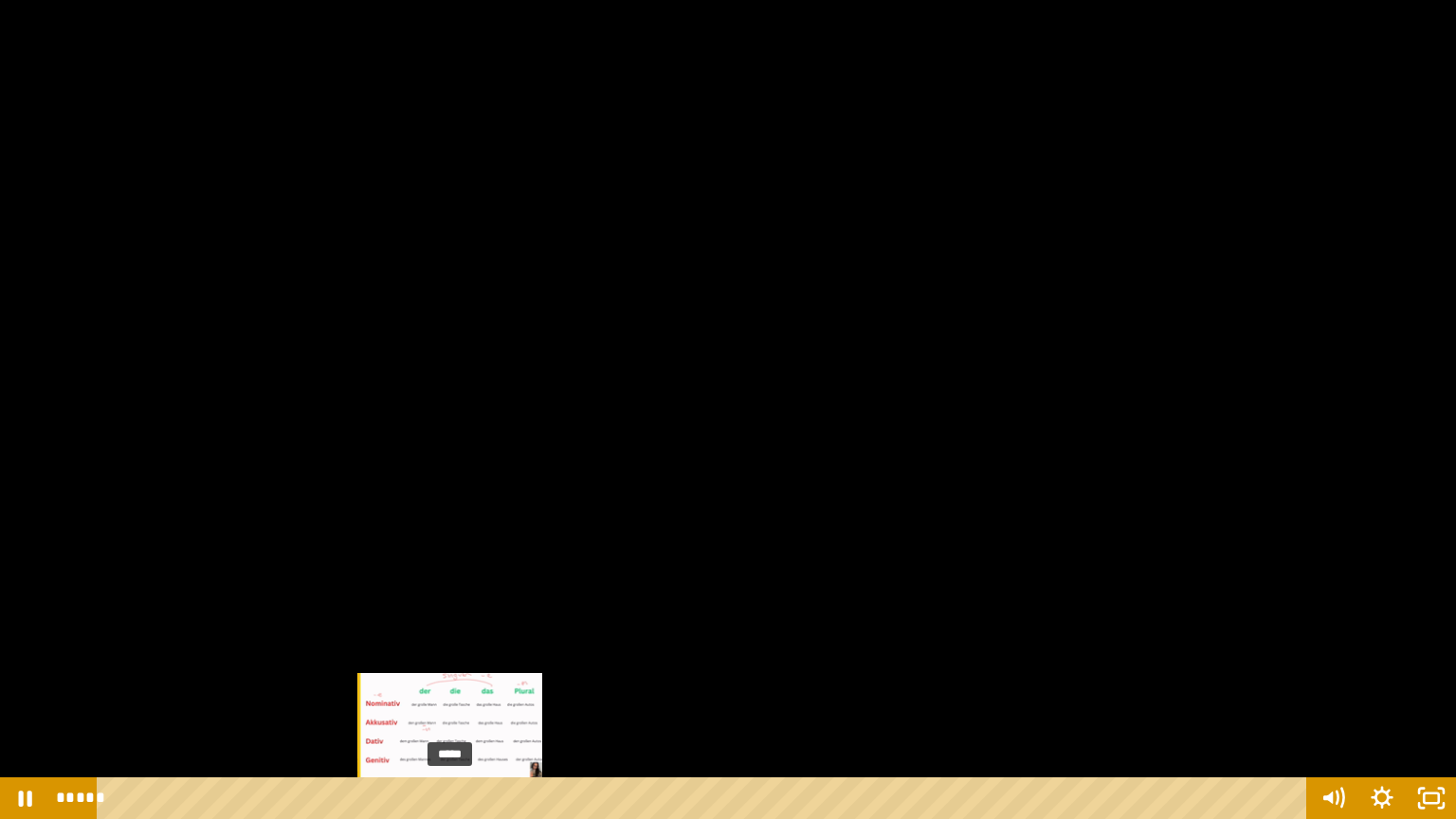 click on "*****" at bounding box center (705, 798) 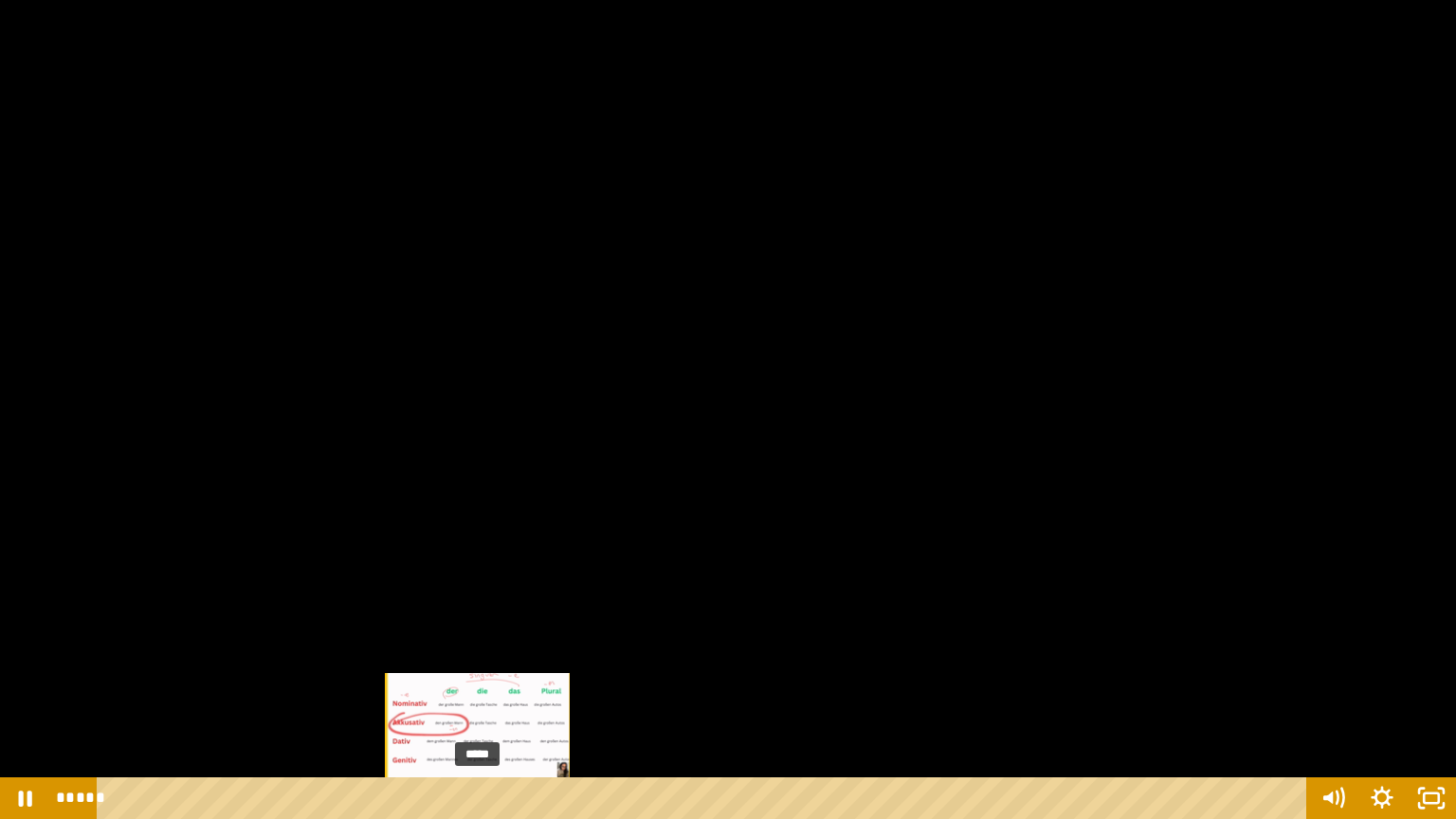 click on "*****" at bounding box center (705, 798) 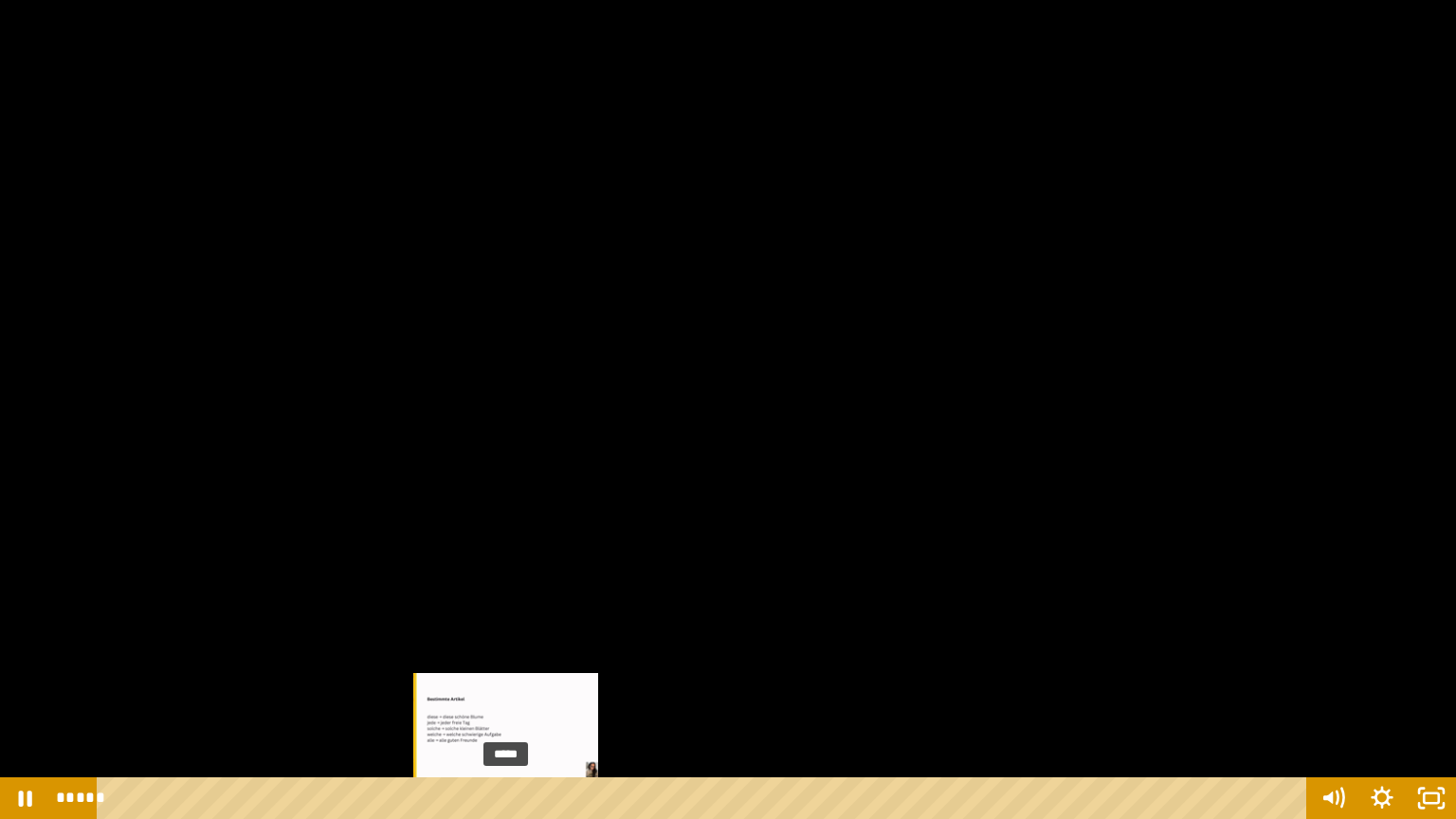 click on "*****" at bounding box center [705, 798] 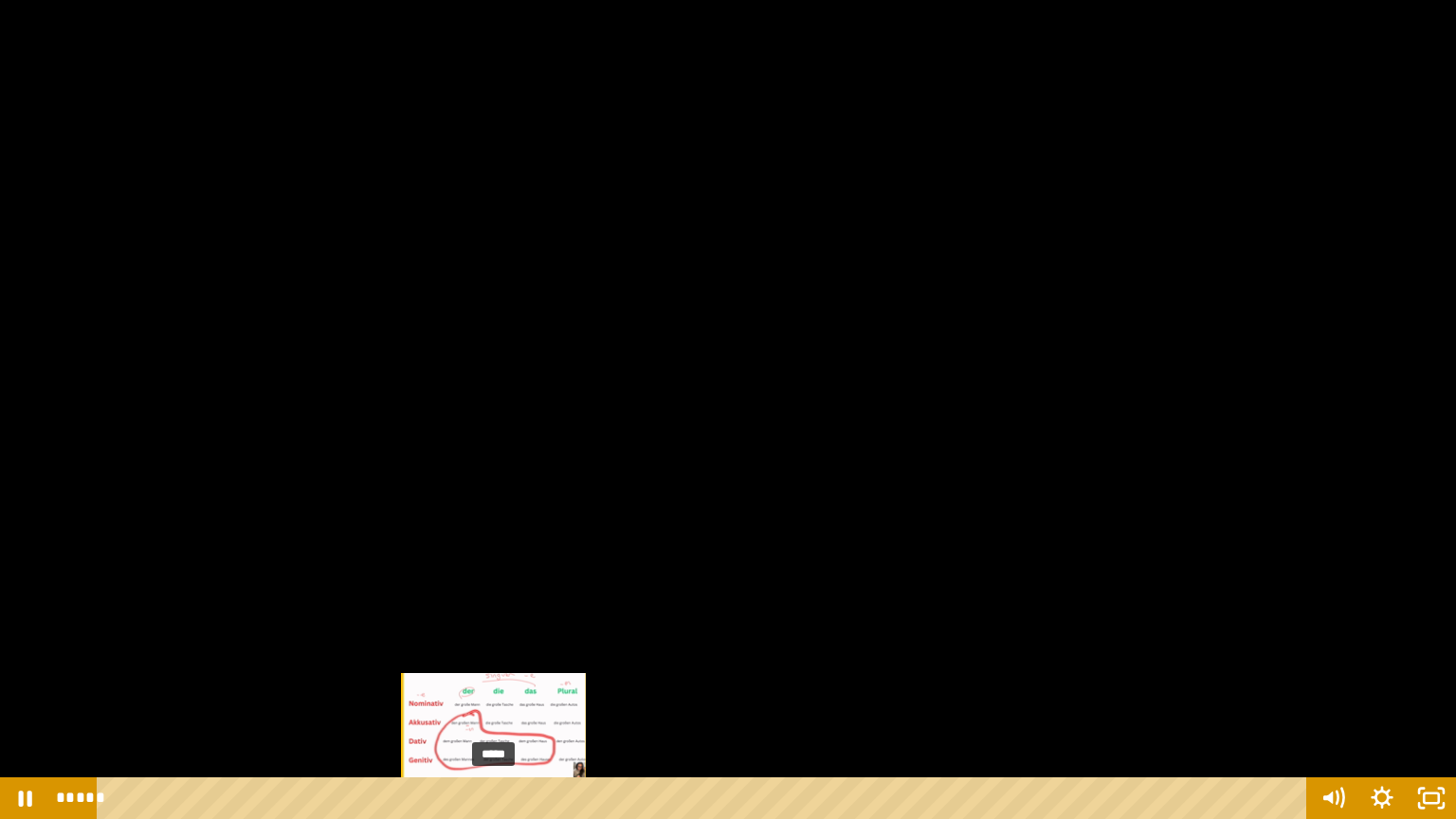 click on "*****" at bounding box center (705, 798) 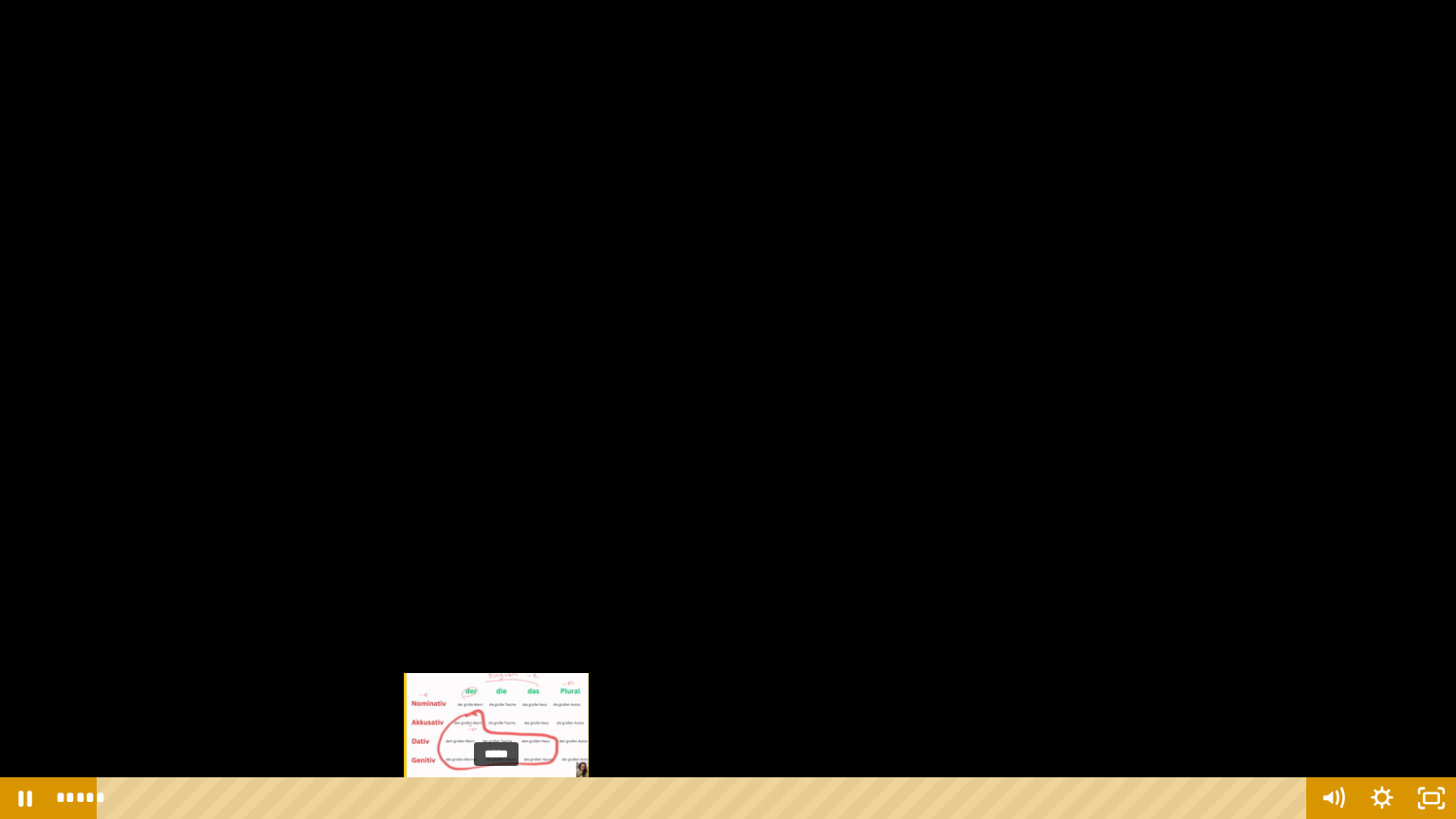 click at bounding box center (491, 798) 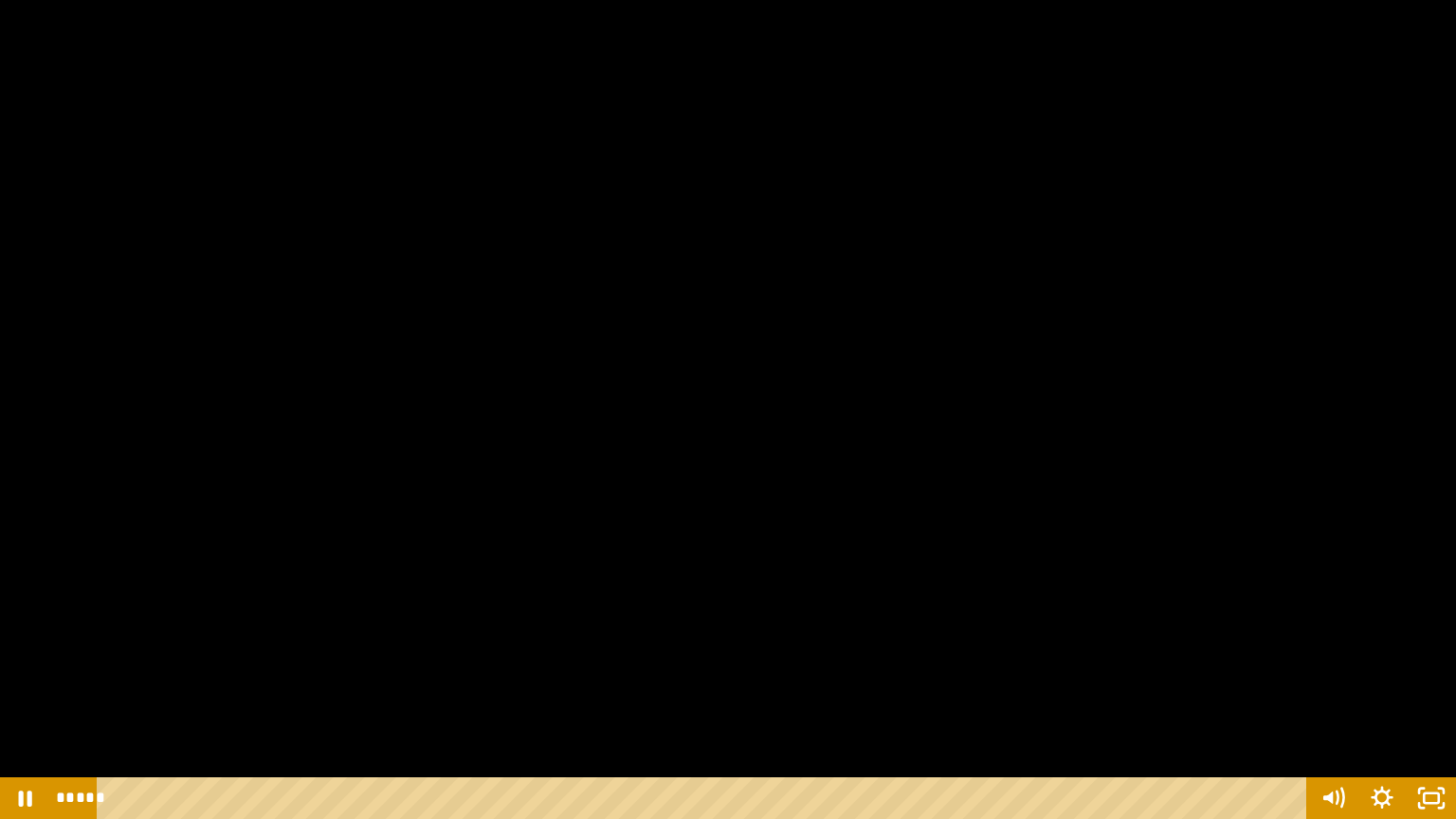 click at bounding box center (728, 410) 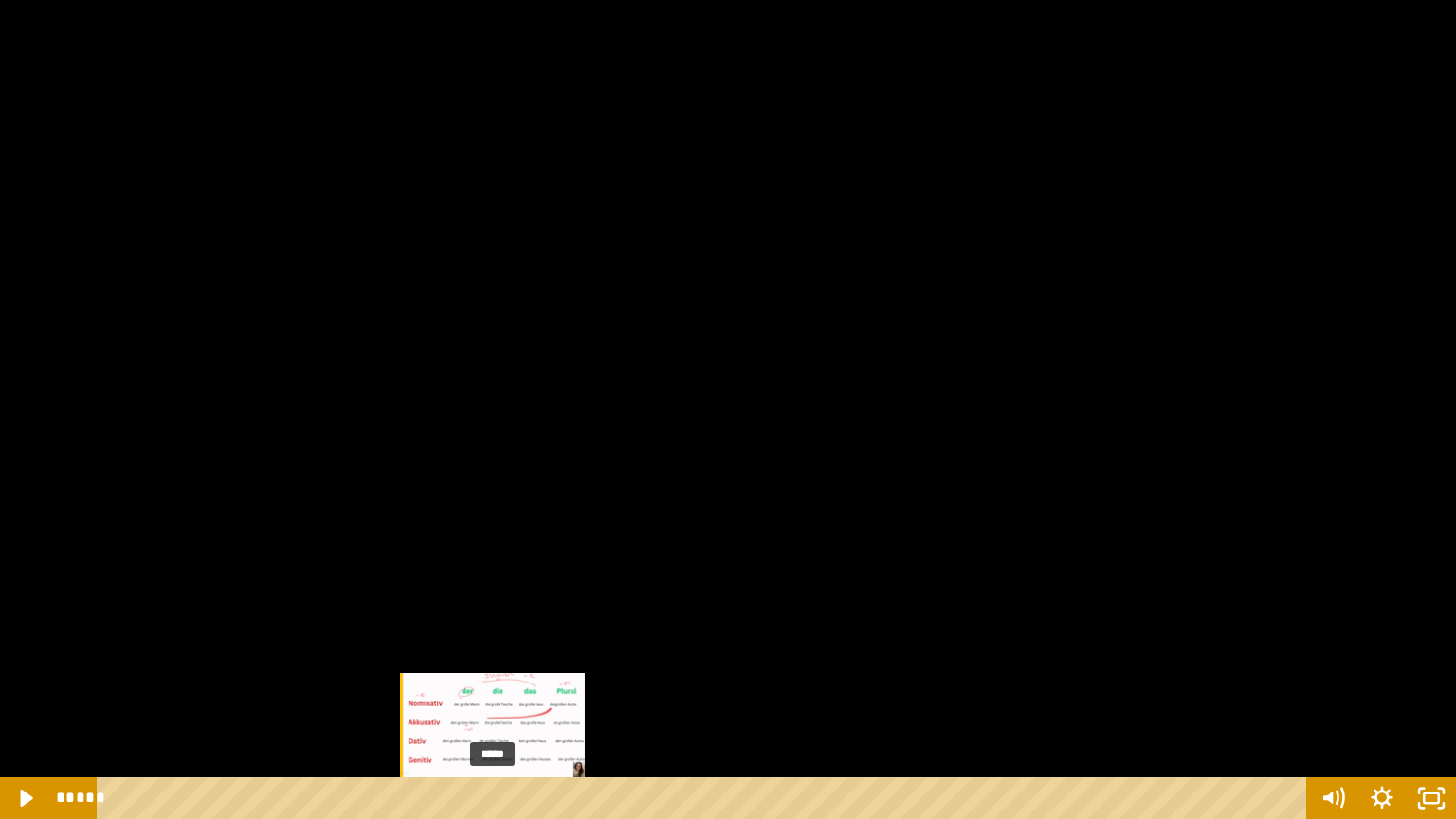 click on "*****" at bounding box center (705, 798) 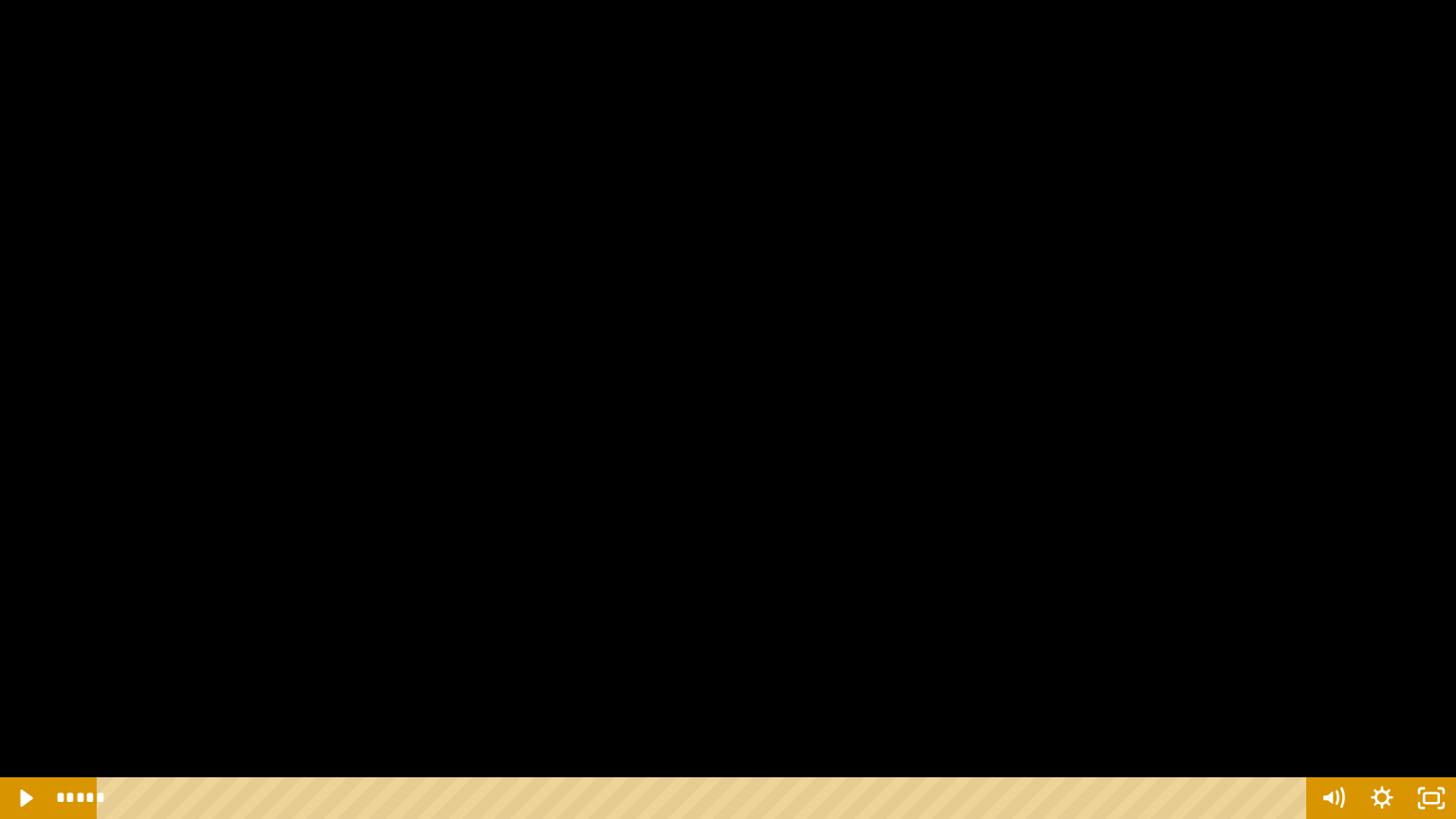 click at bounding box center (728, 410) 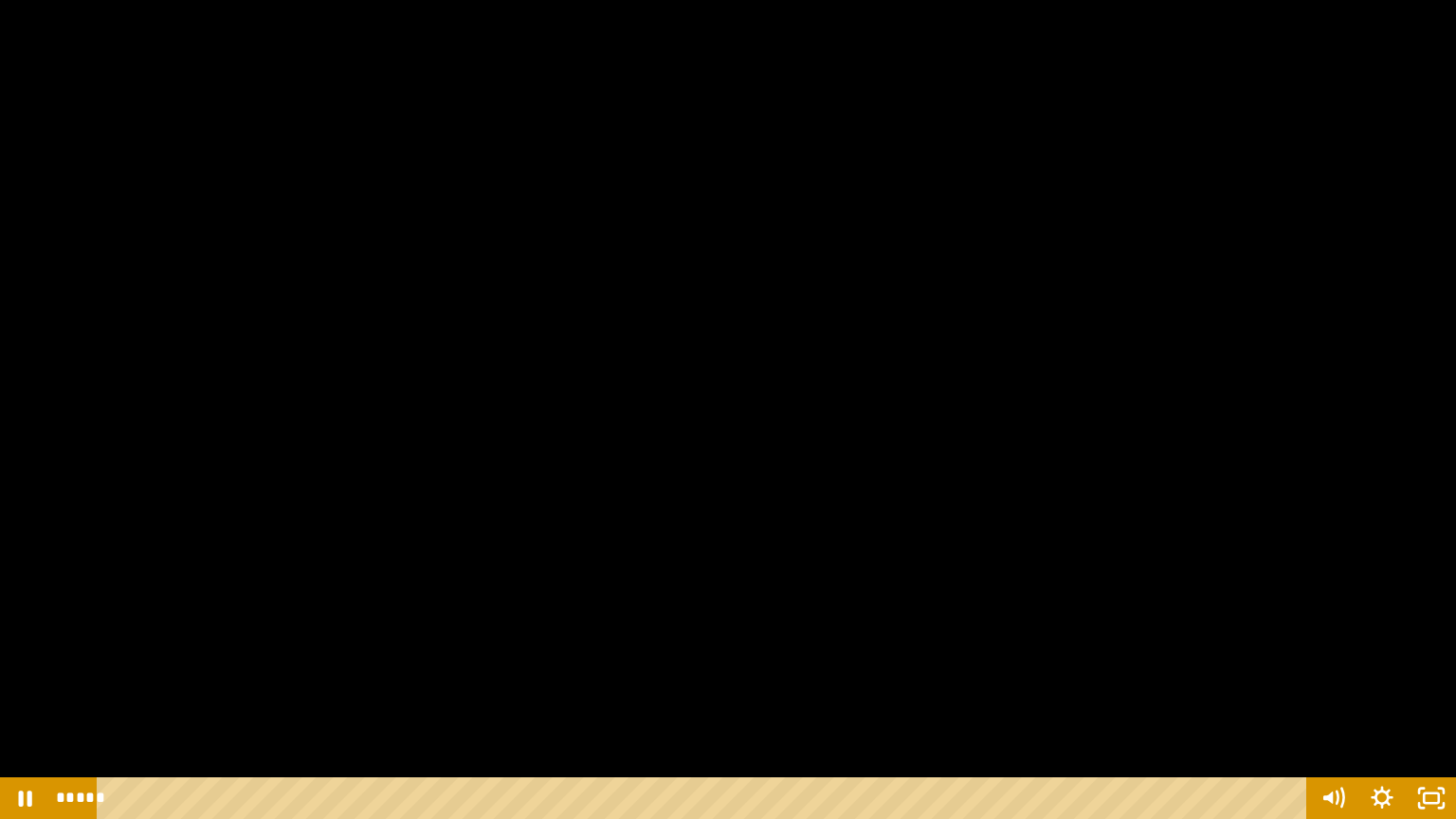 click at bounding box center [728, 410] 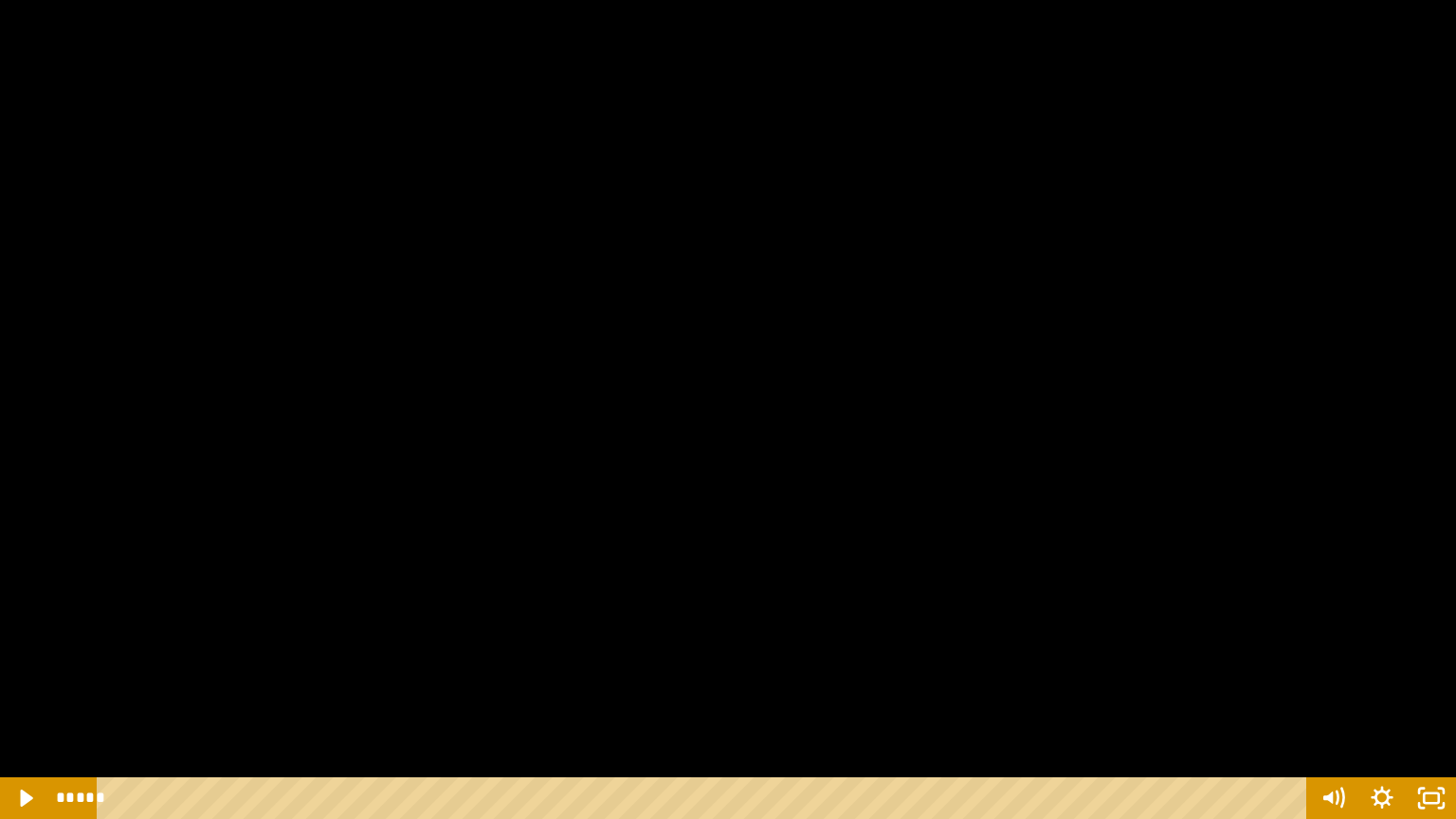 click at bounding box center [0, 0] 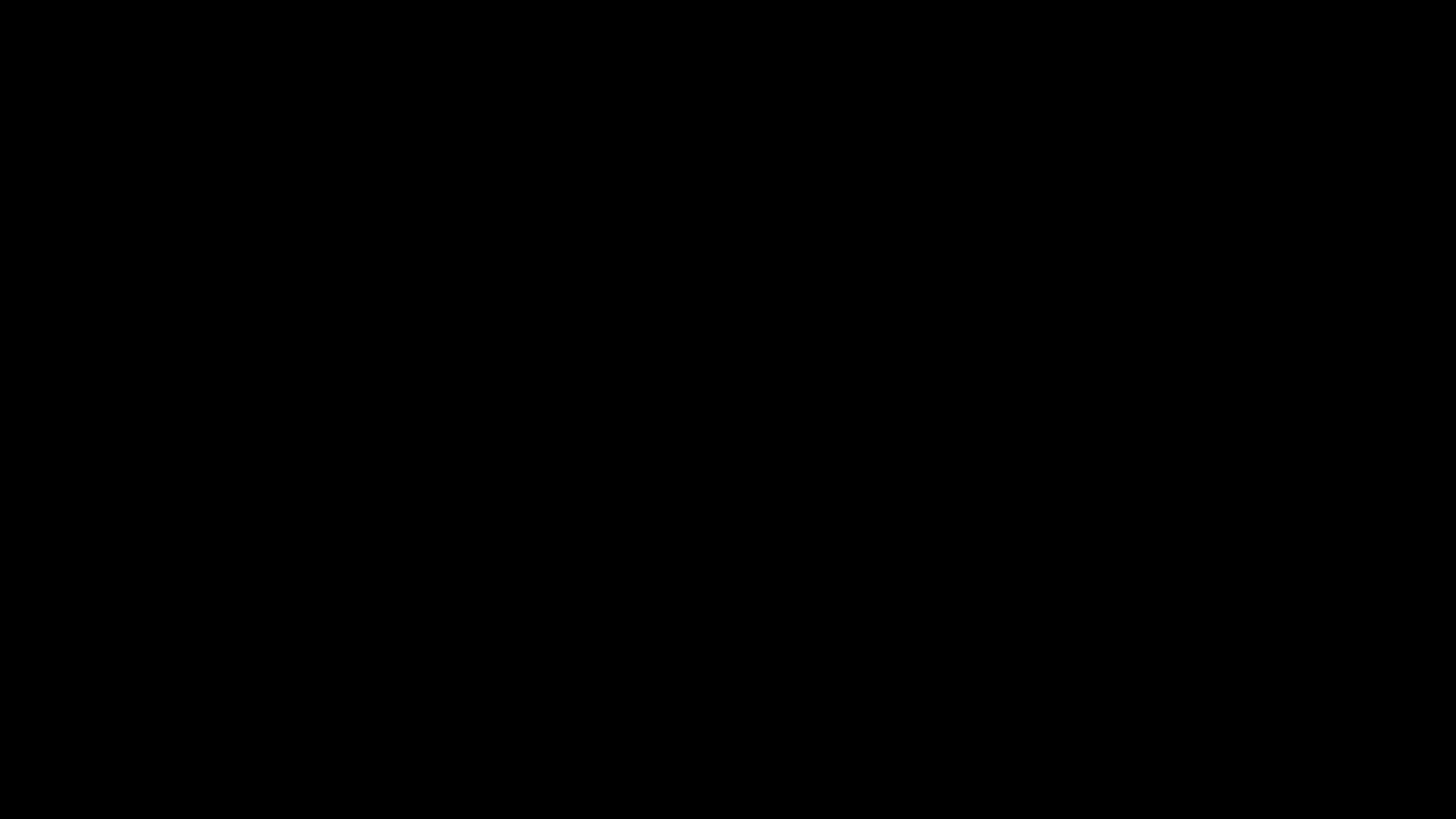click at bounding box center [0, 0] 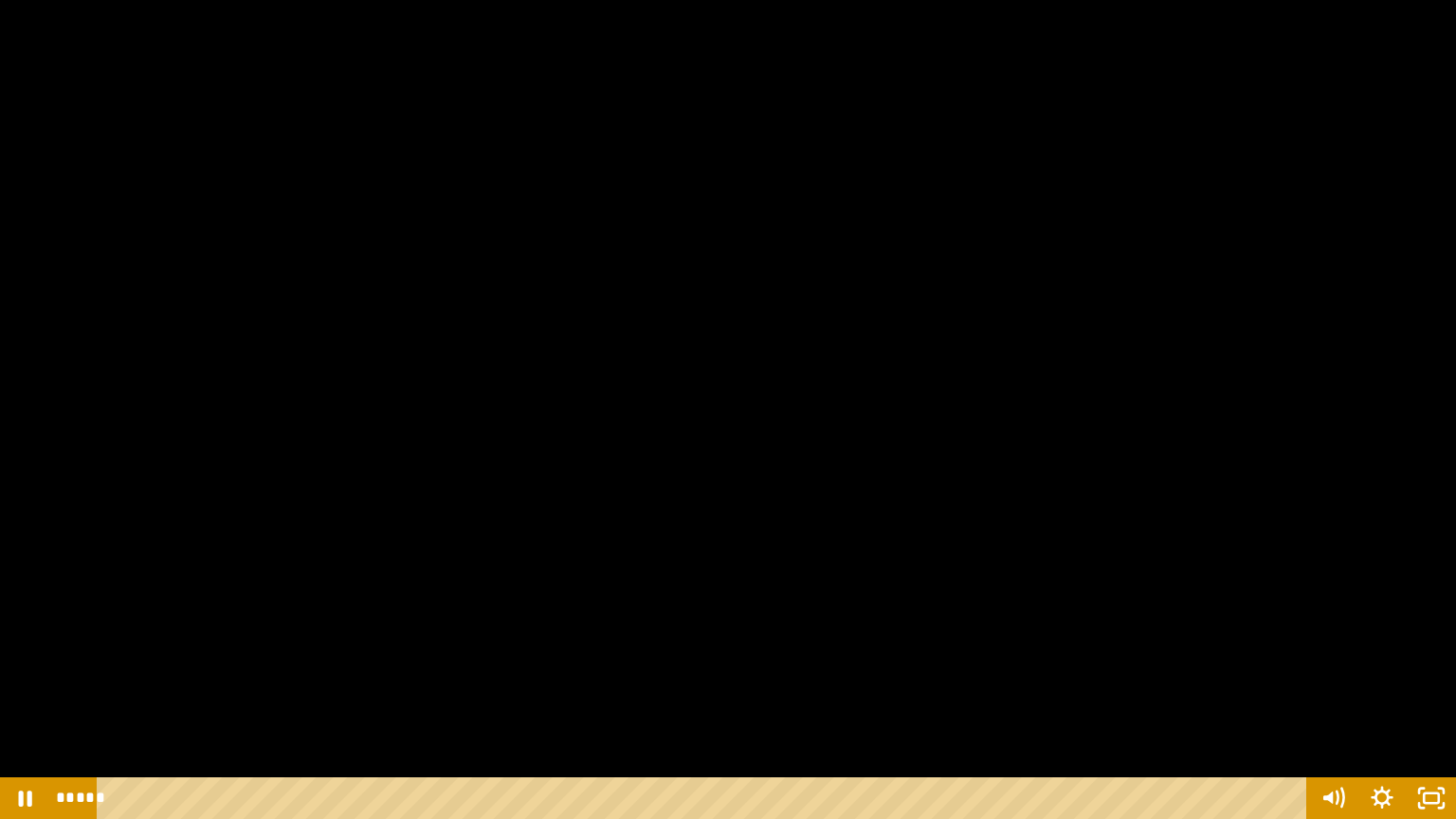 click at bounding box center [0, 0] 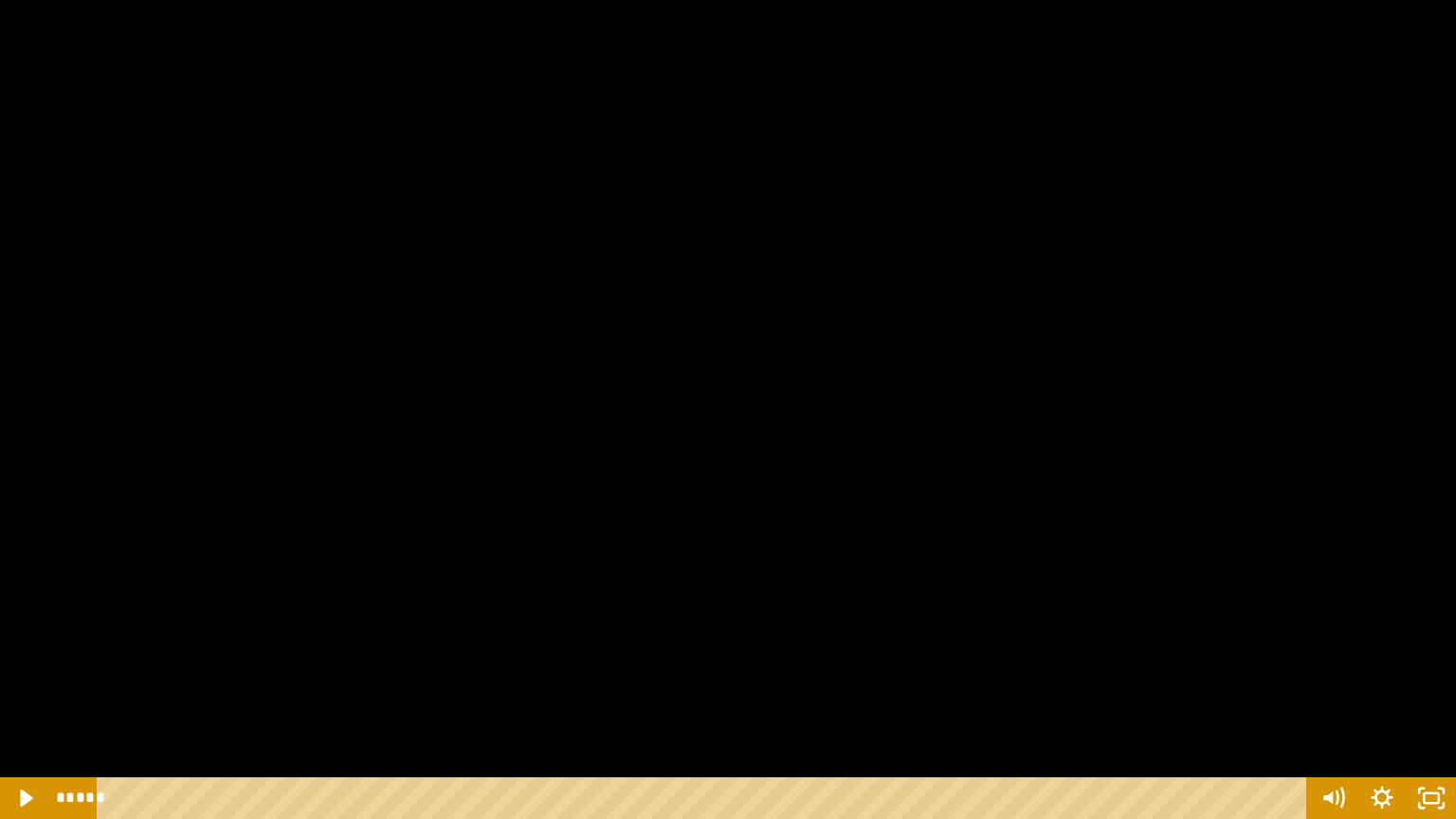 click at bounding box center (0, 0) 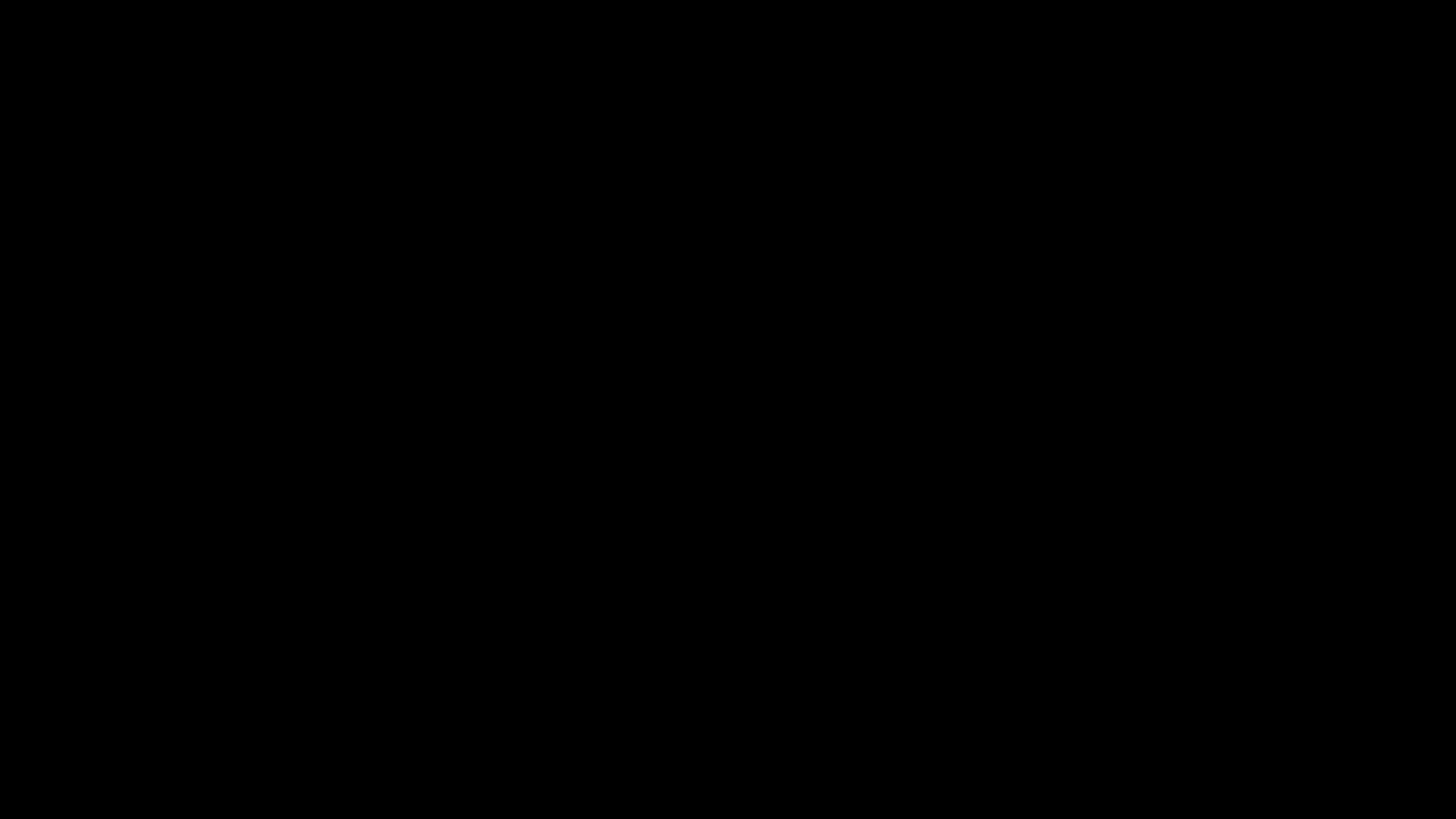 click at bounding box center [0, 0] 